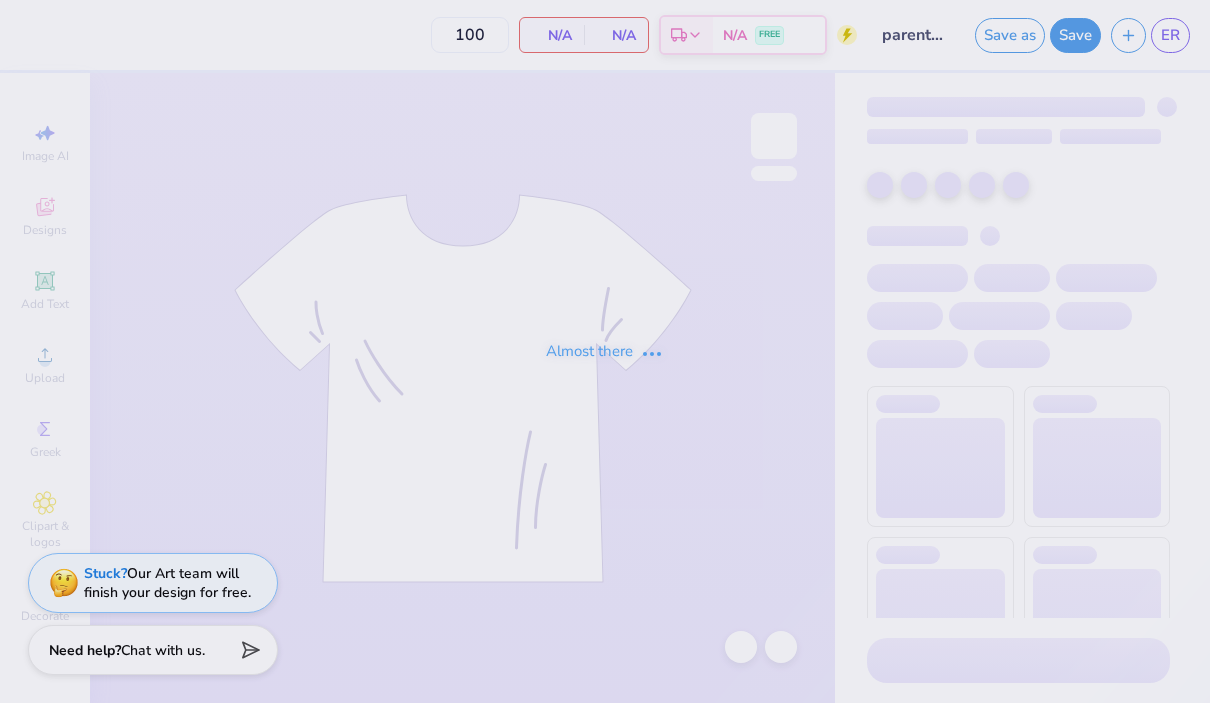 scroll, scrollTop: 0, scrollLeft: 0, axis: both 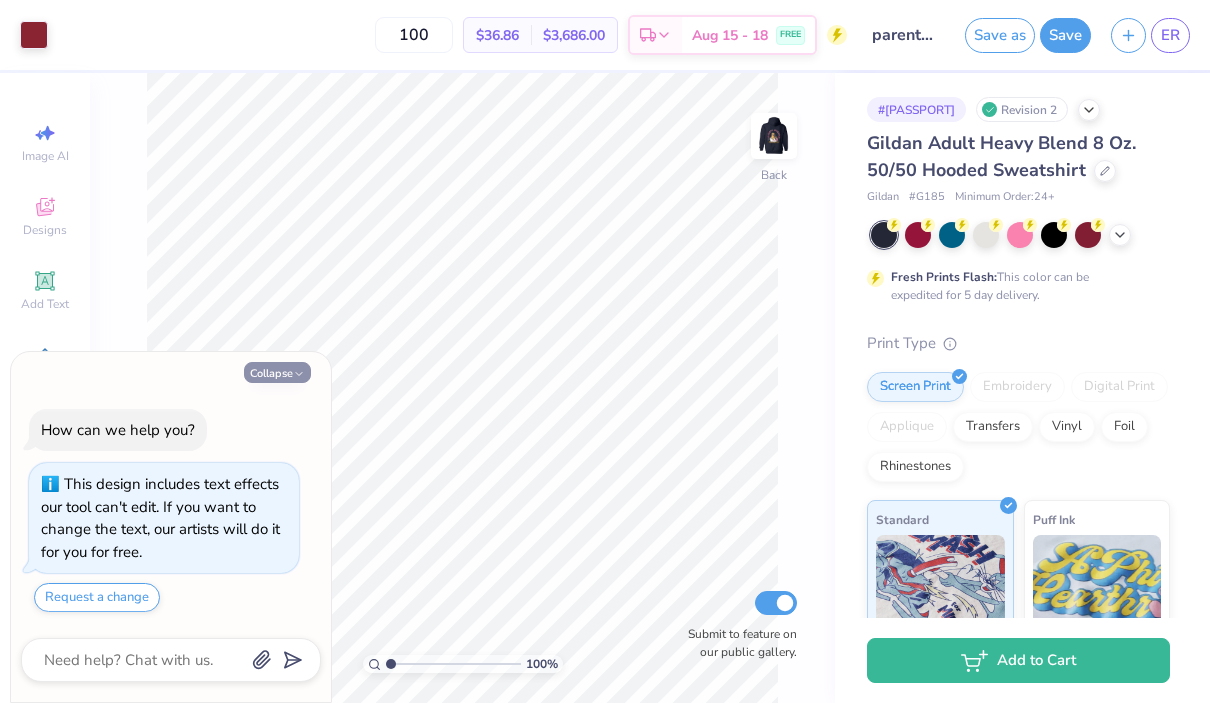 click 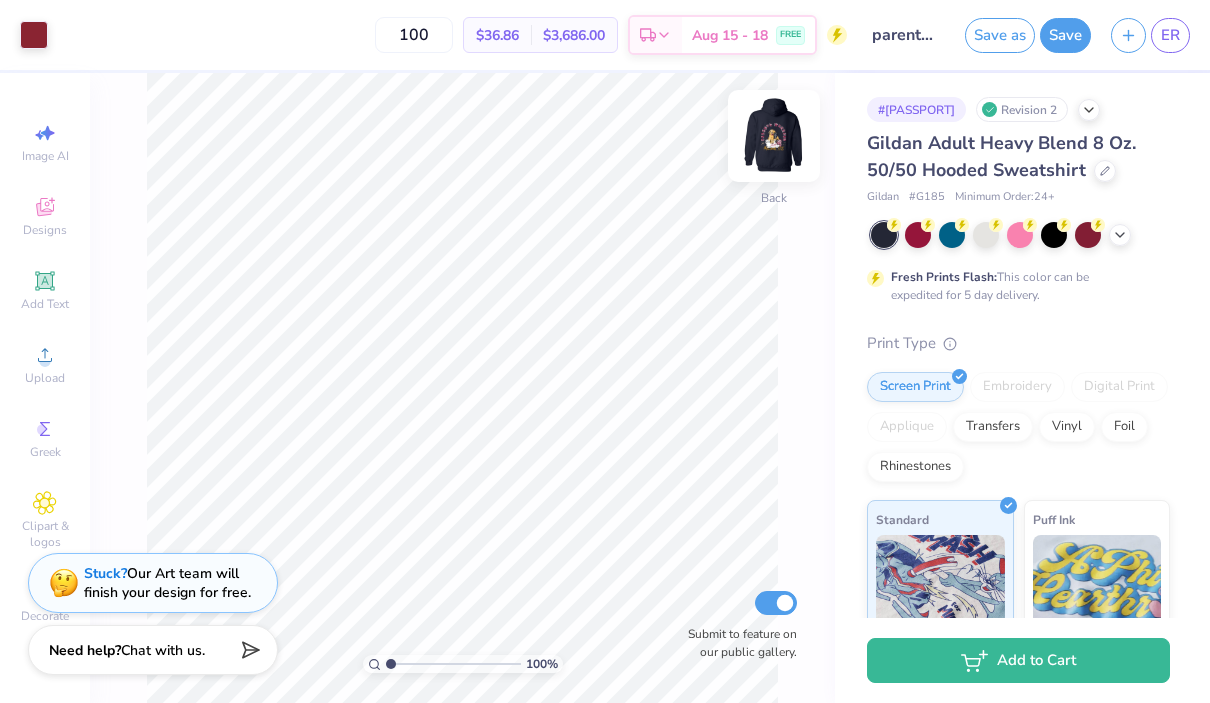 click at bounding box center (774, 136) 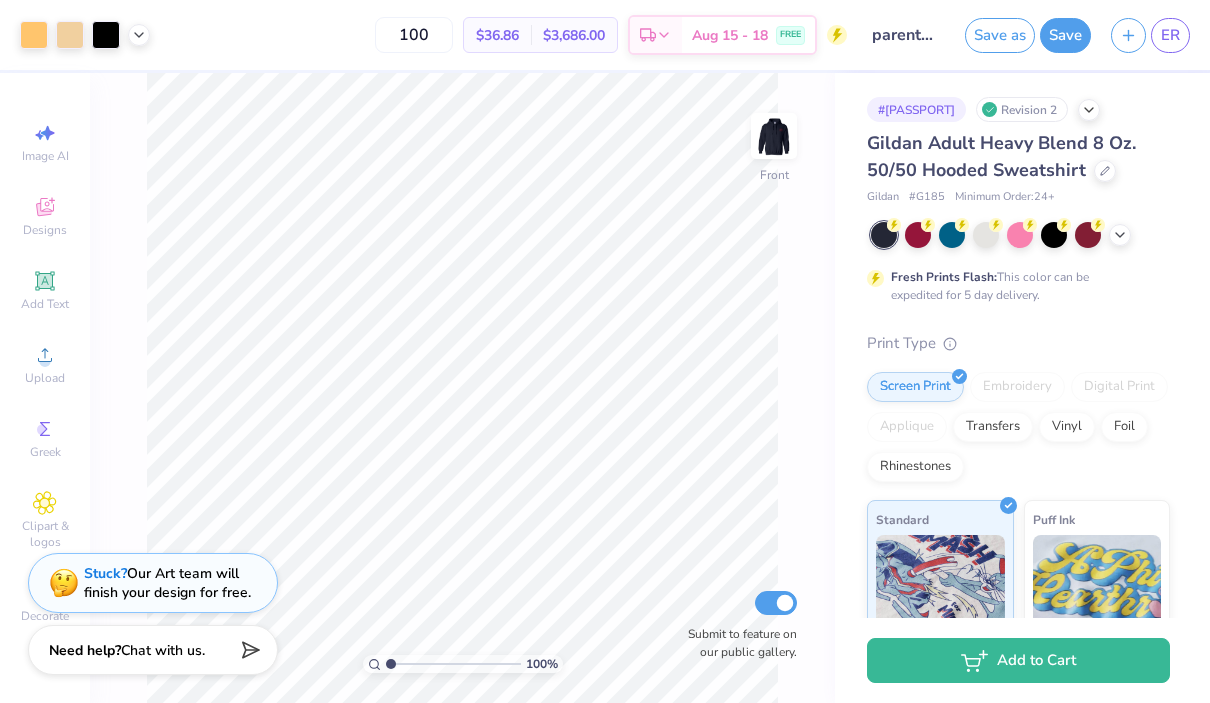 click at bounding box center [453, 664] 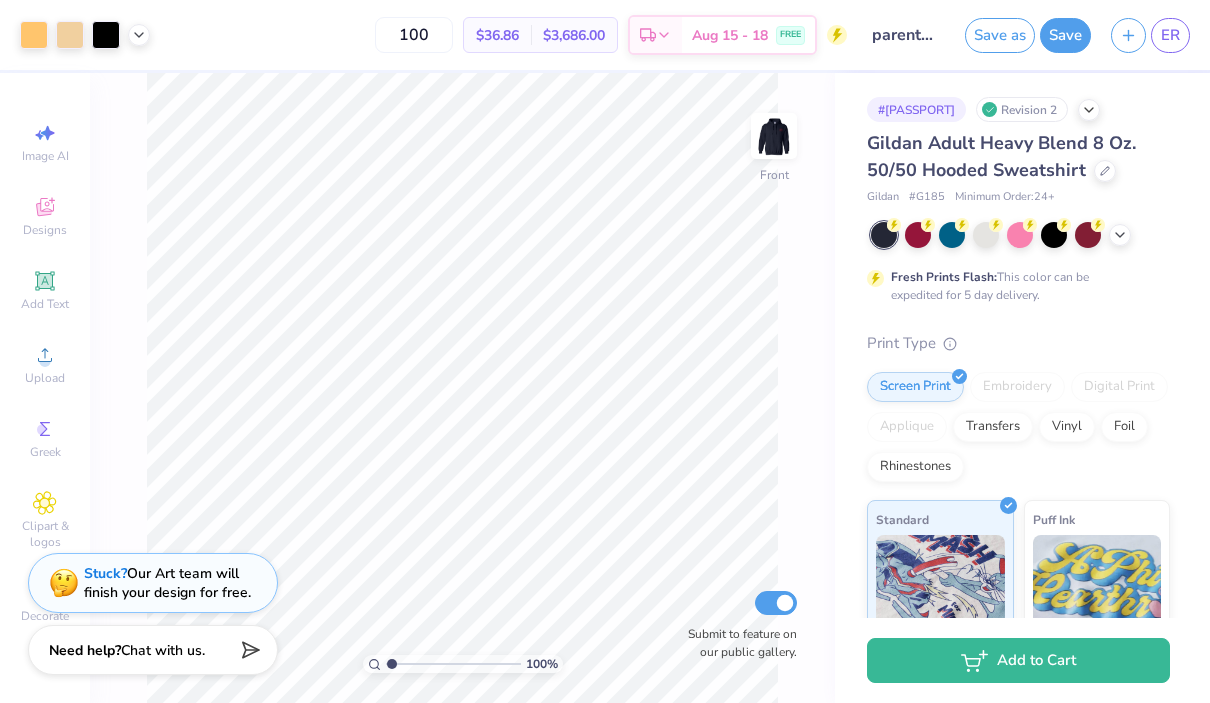 type on "x" 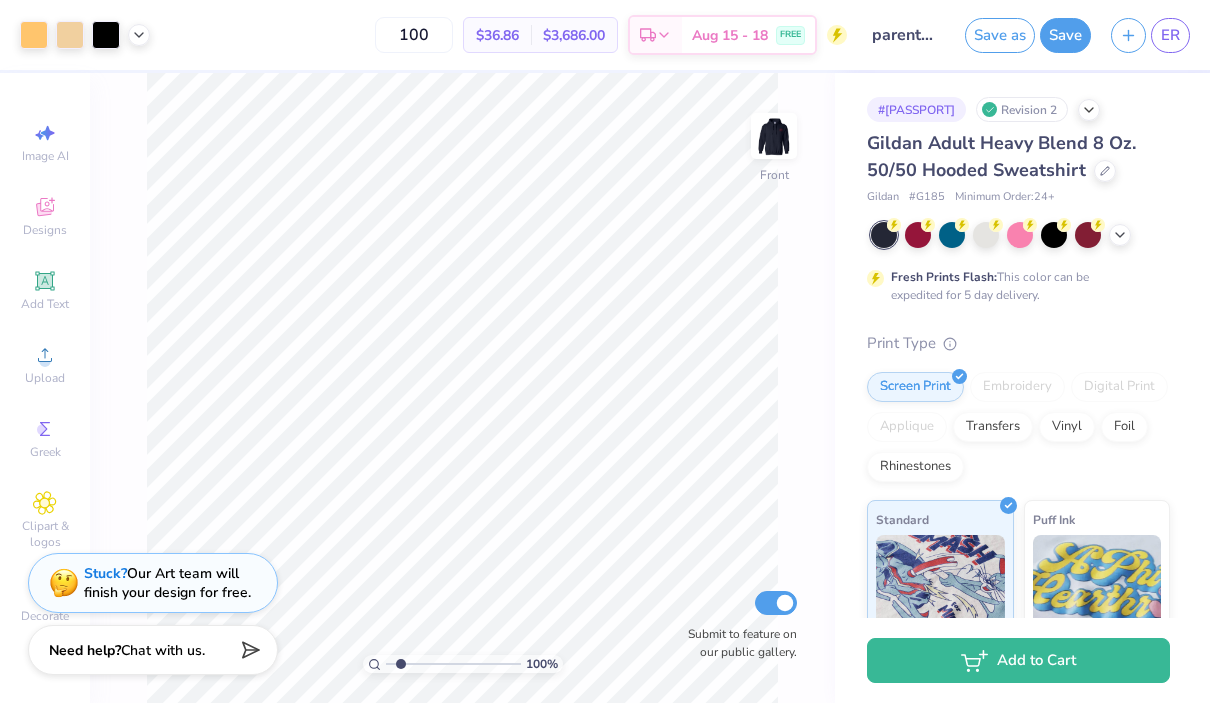 type on "x" 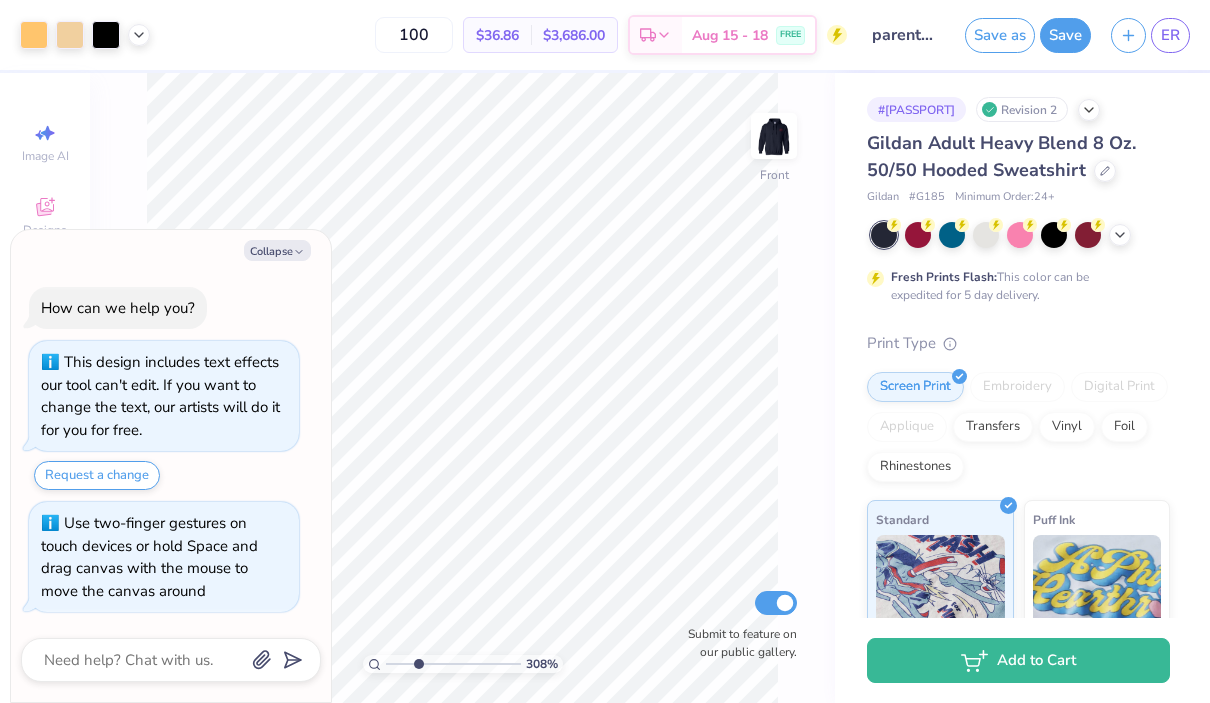 drag, startPoint x: 389, startPoint y: 664, endPoint x: 418, endPoint y: 663, distance: 29.017237 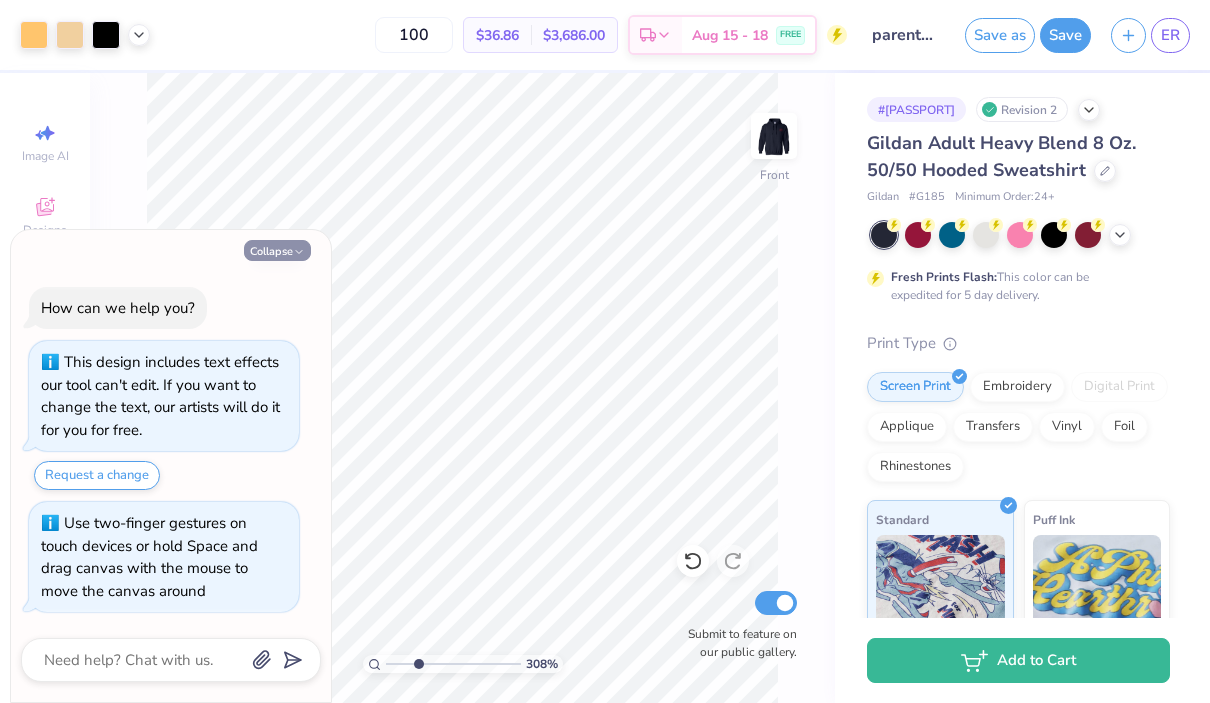 click 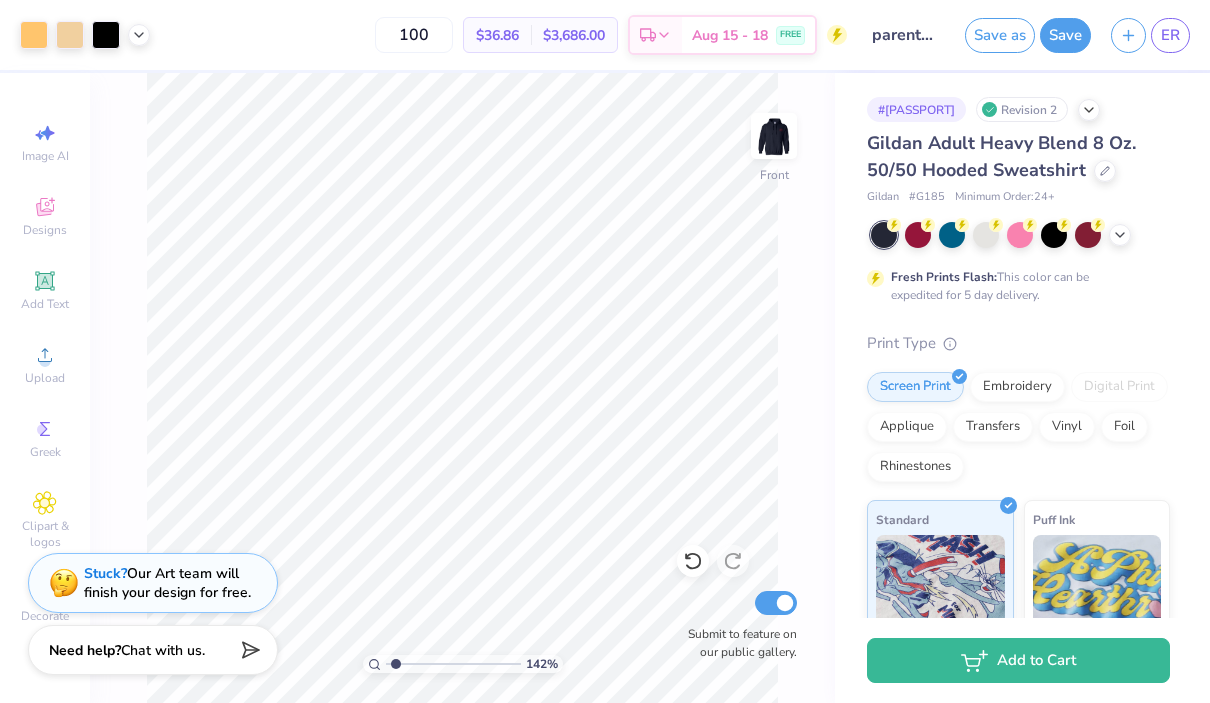 drag, startPoint x: 417, startPoint y: 664, endPoint x: 396, endPoint y: 667, distance: 21.213203 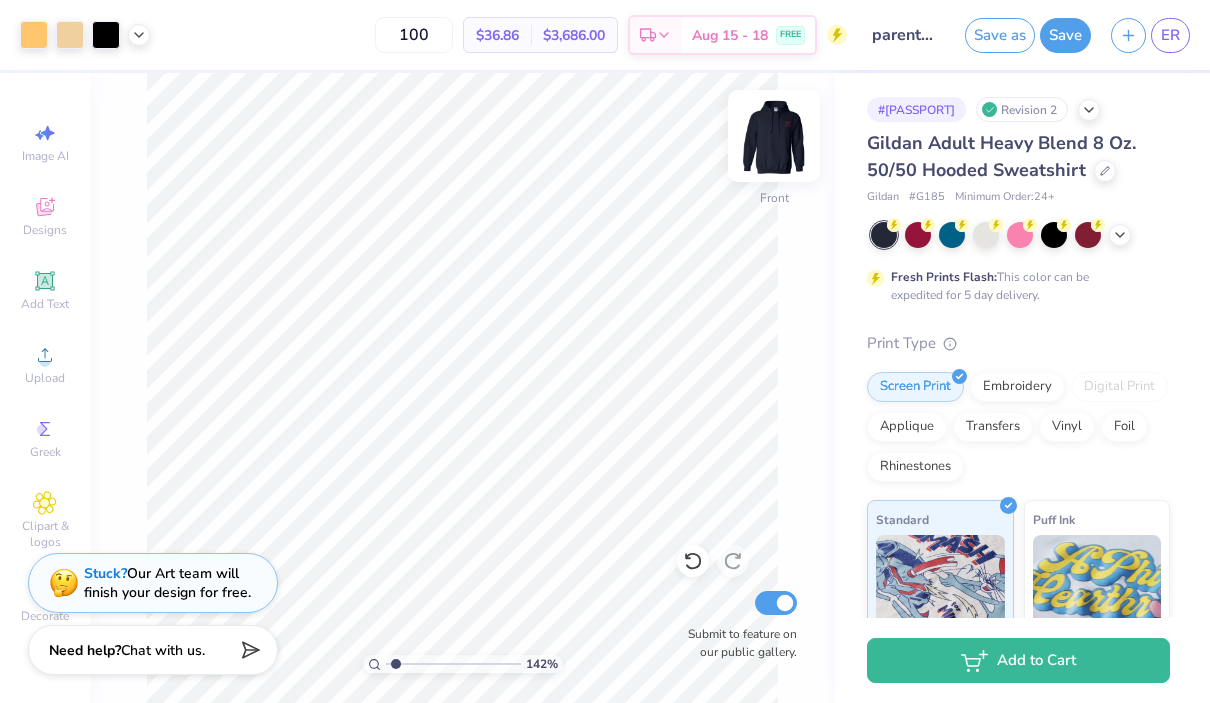 click at bounding box center (774, 136) 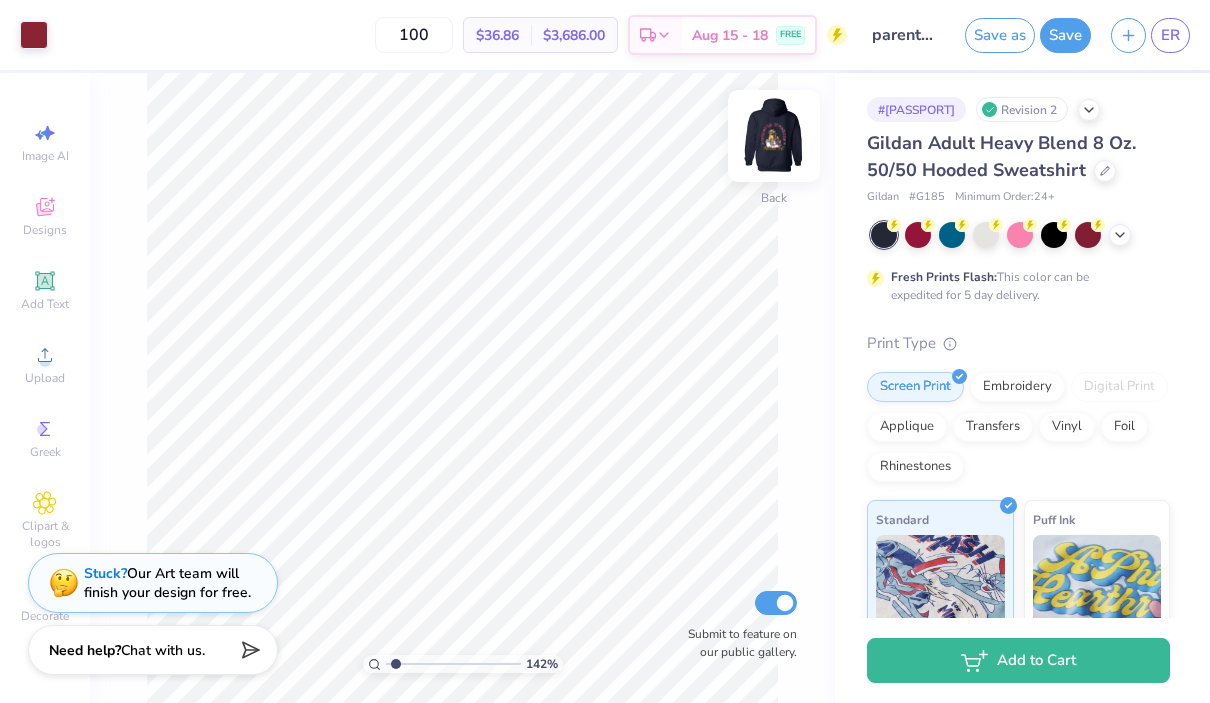 click at bounding box center (774, 136) 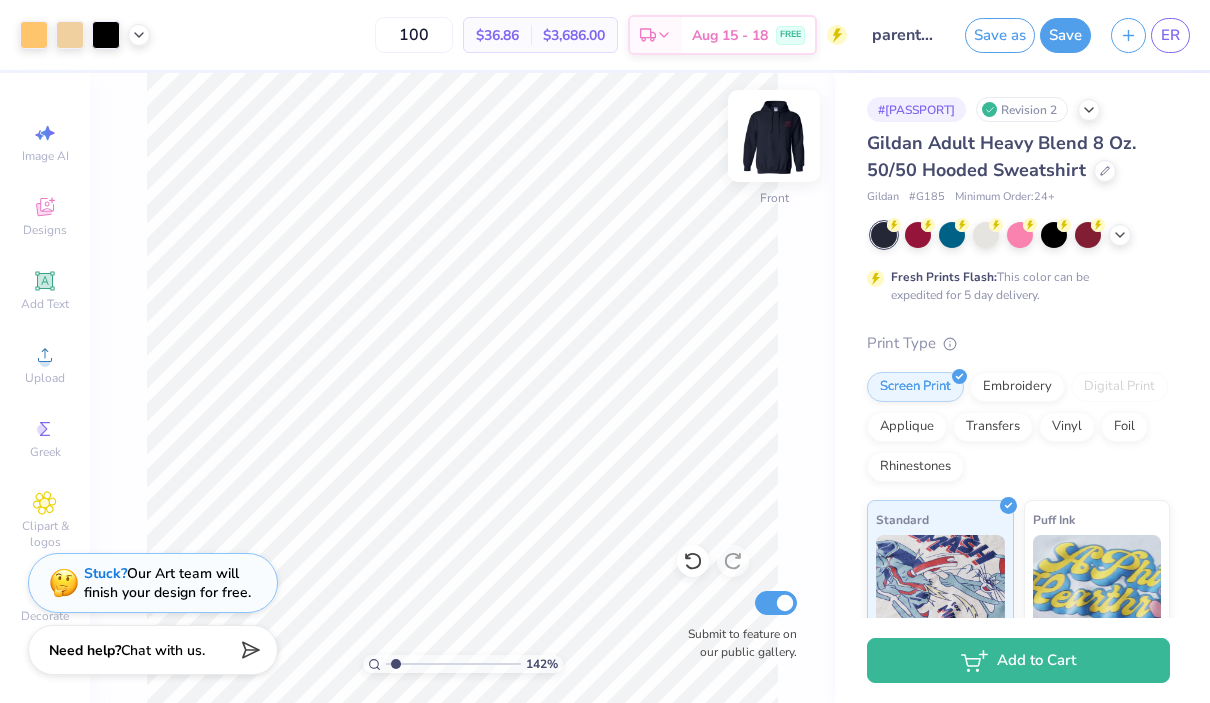 click at bounding box center (774, 136) 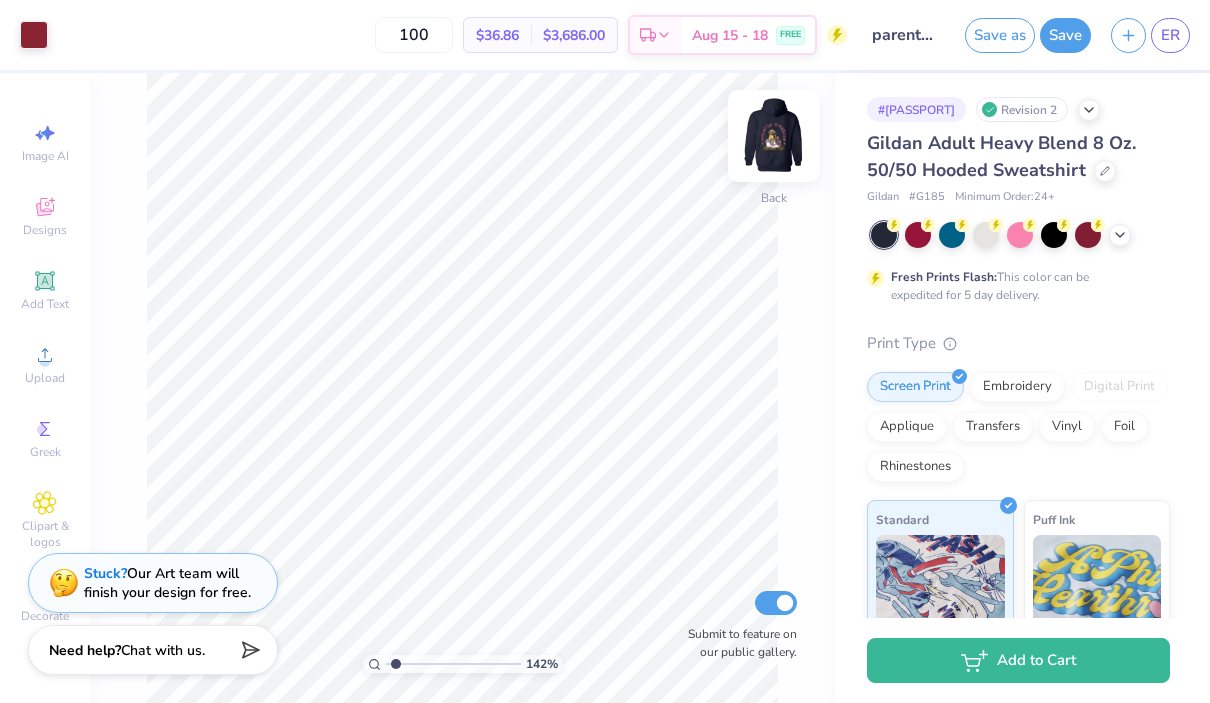click at bounding box center [774, 136] 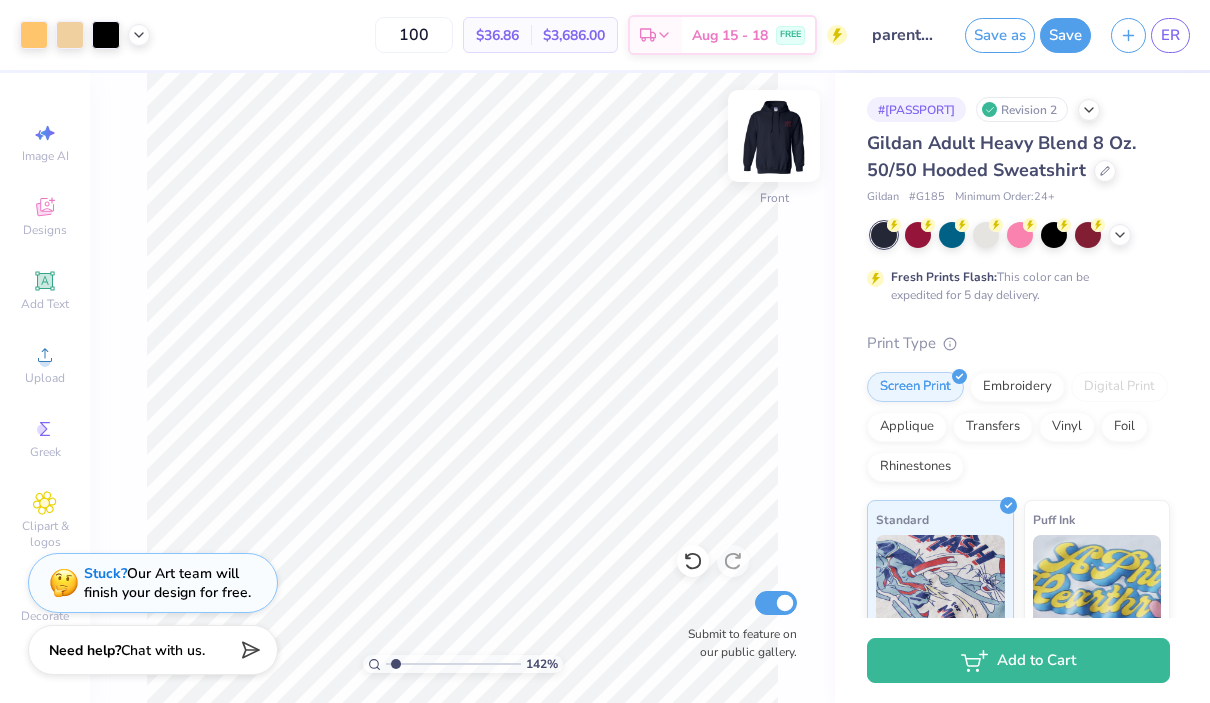 click at bounding box center [774, 136] 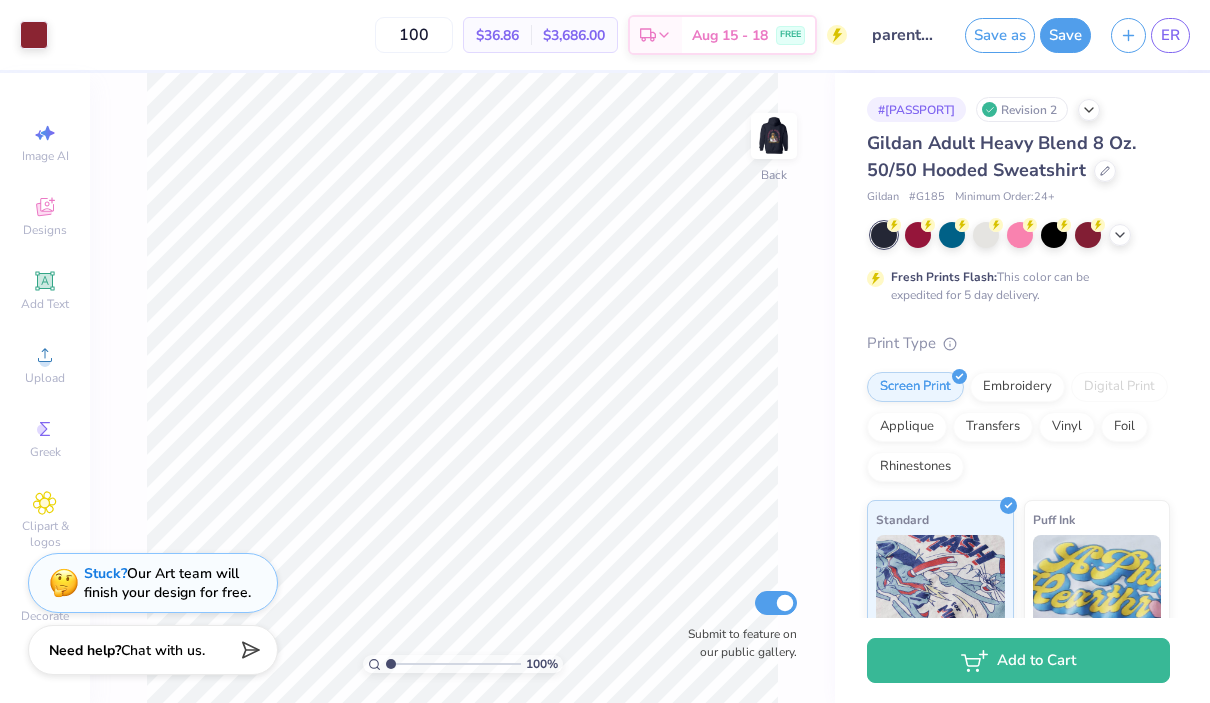 drag, startPoint x: 395, startPoint y: 665, endPoint x: 382, endPoint y: 667, distance: 13.152946 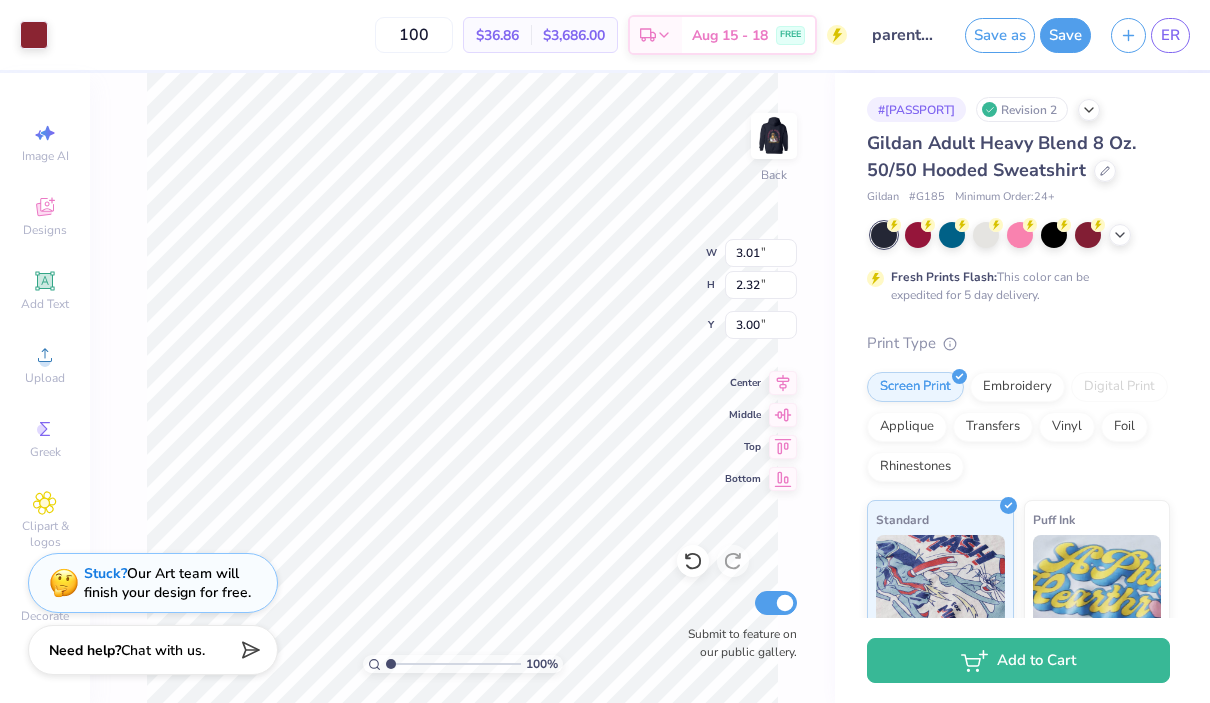 type on "0.81" 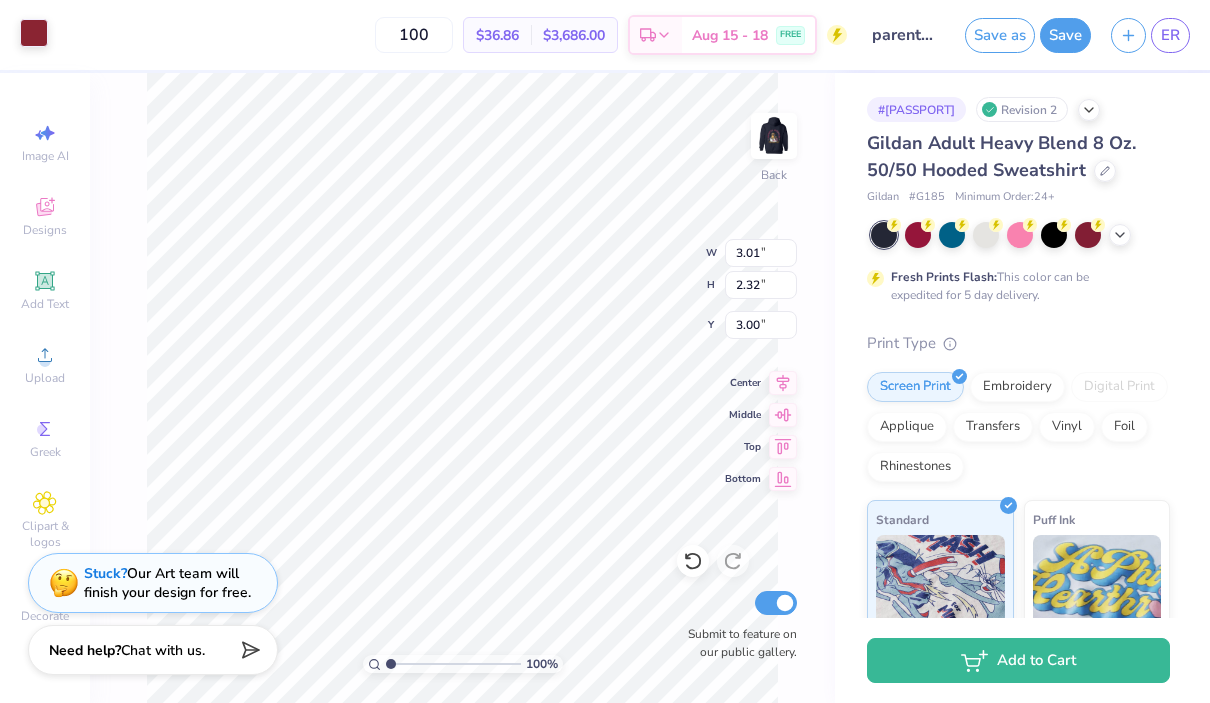click at bounding box center [34, 33] 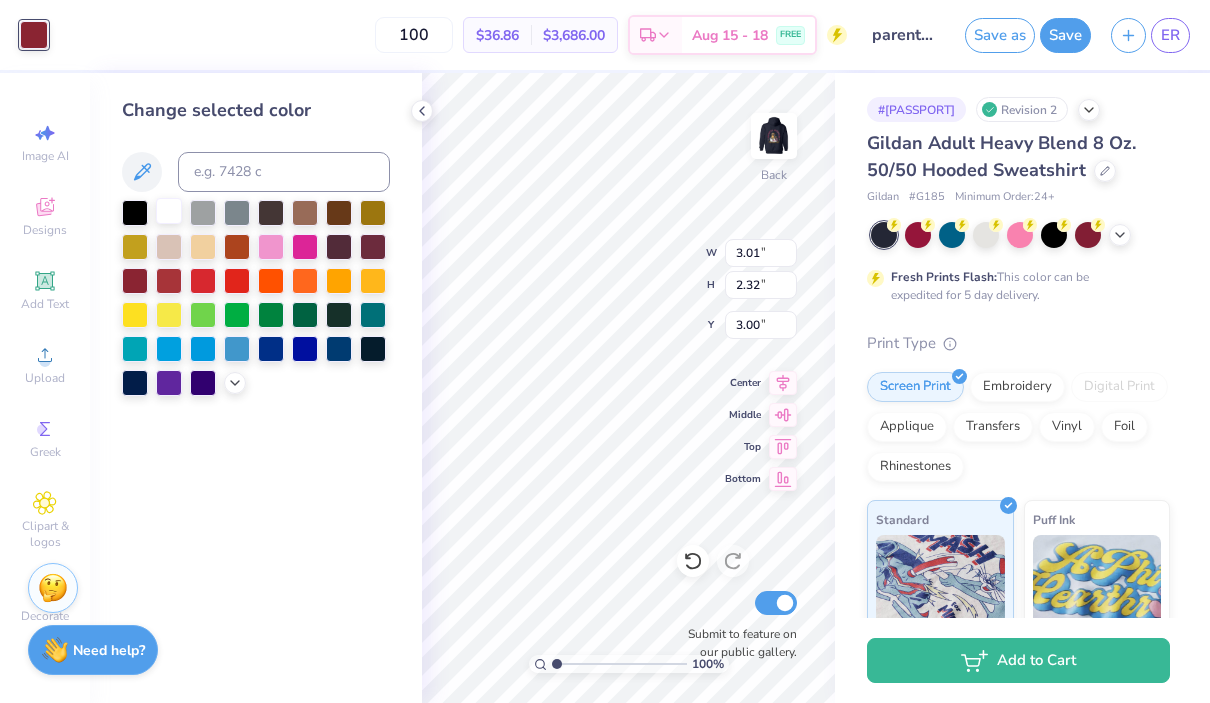 click at bounding box center [169, 211] 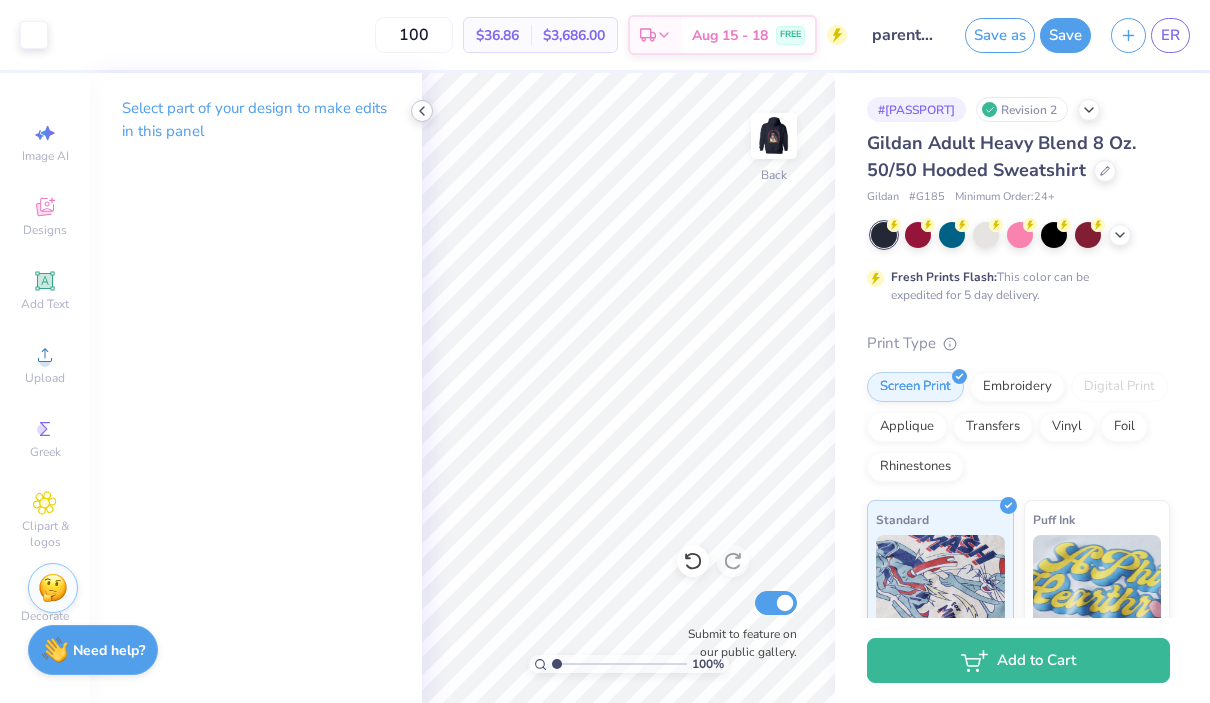 click 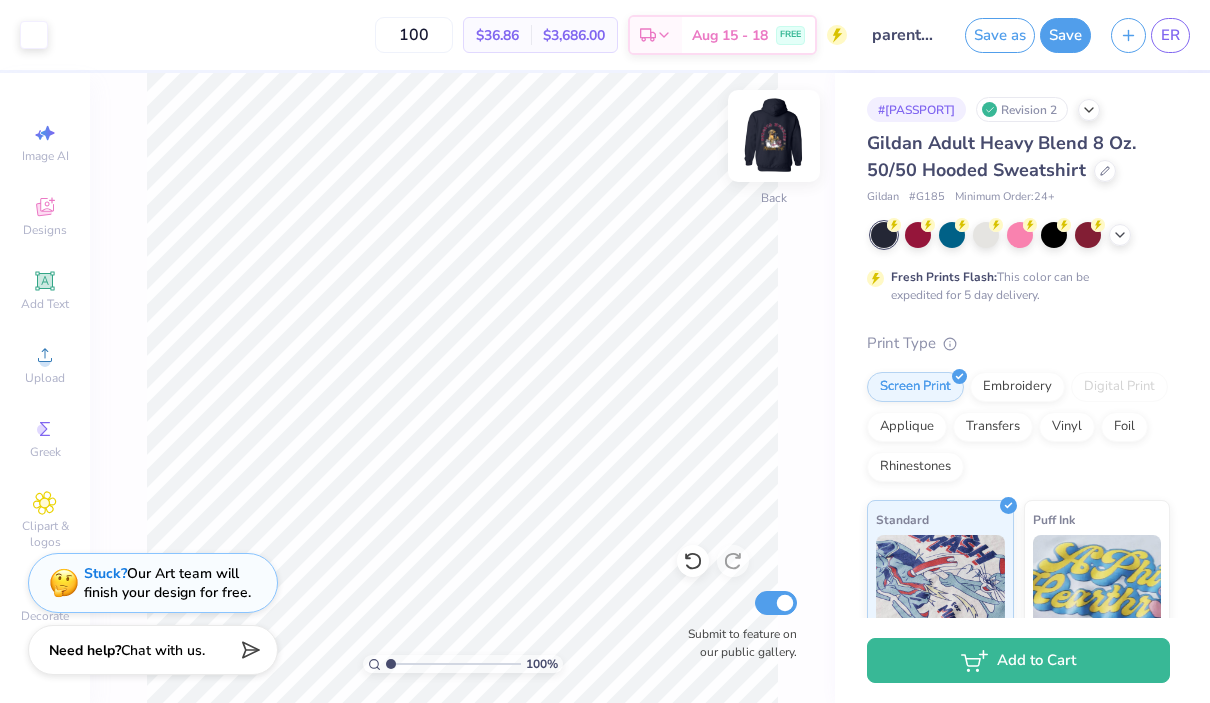 click at bounding box center [774, 136] 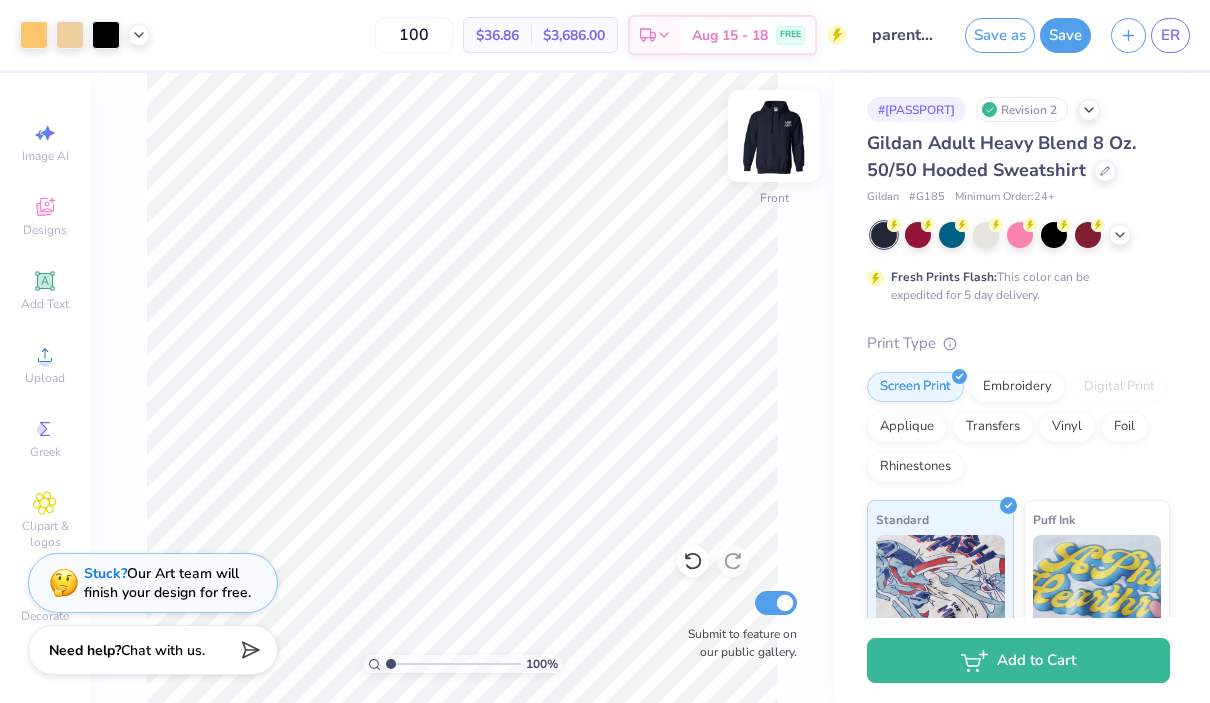 click at bounding box center [774, 136] 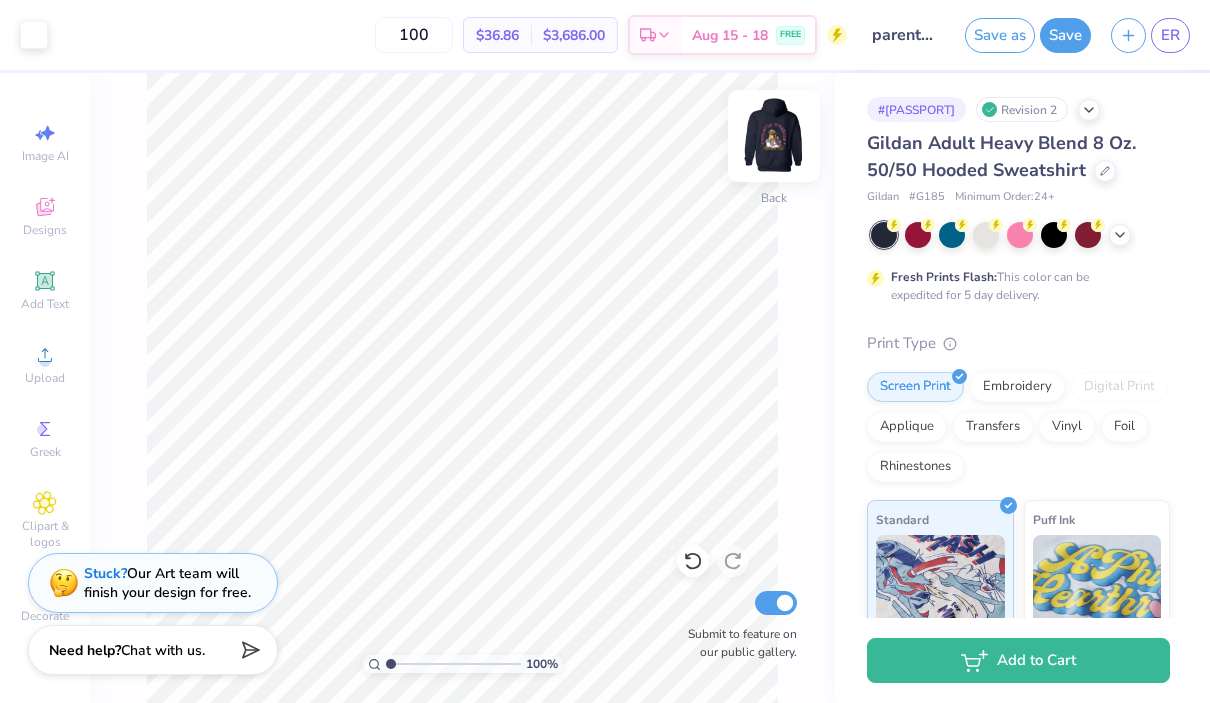 click at bounding box center [774, 136] 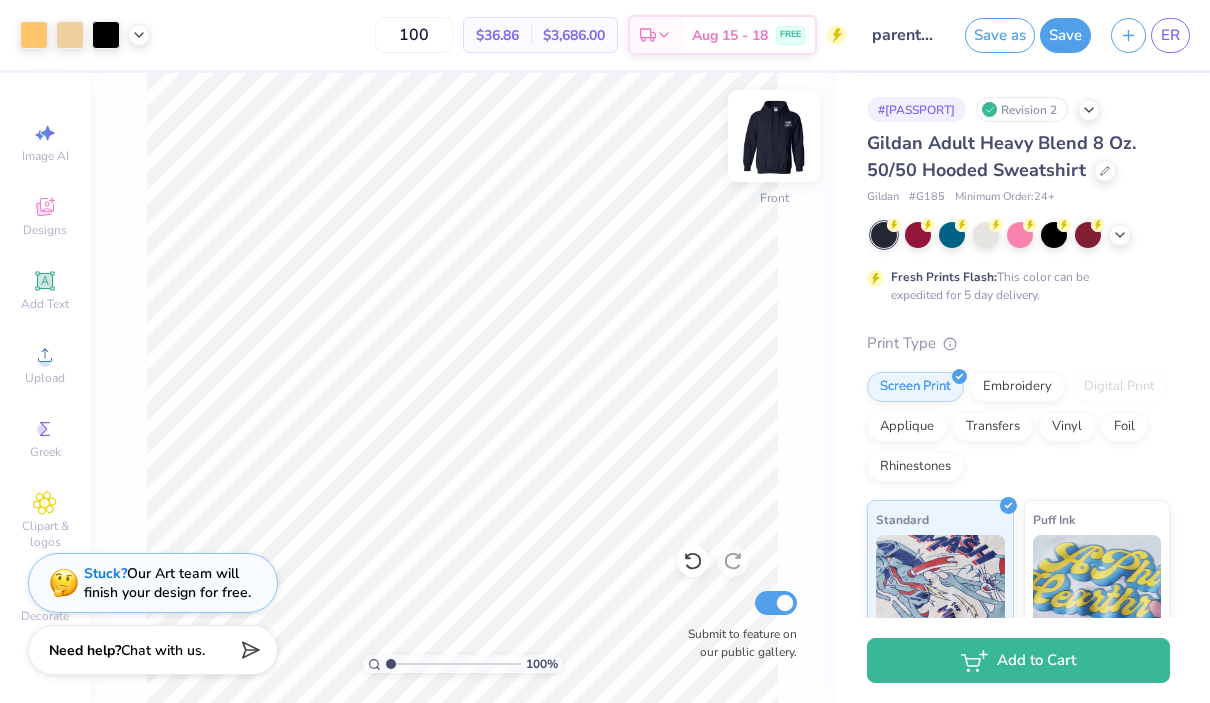 click at bounding box center (774, 136) 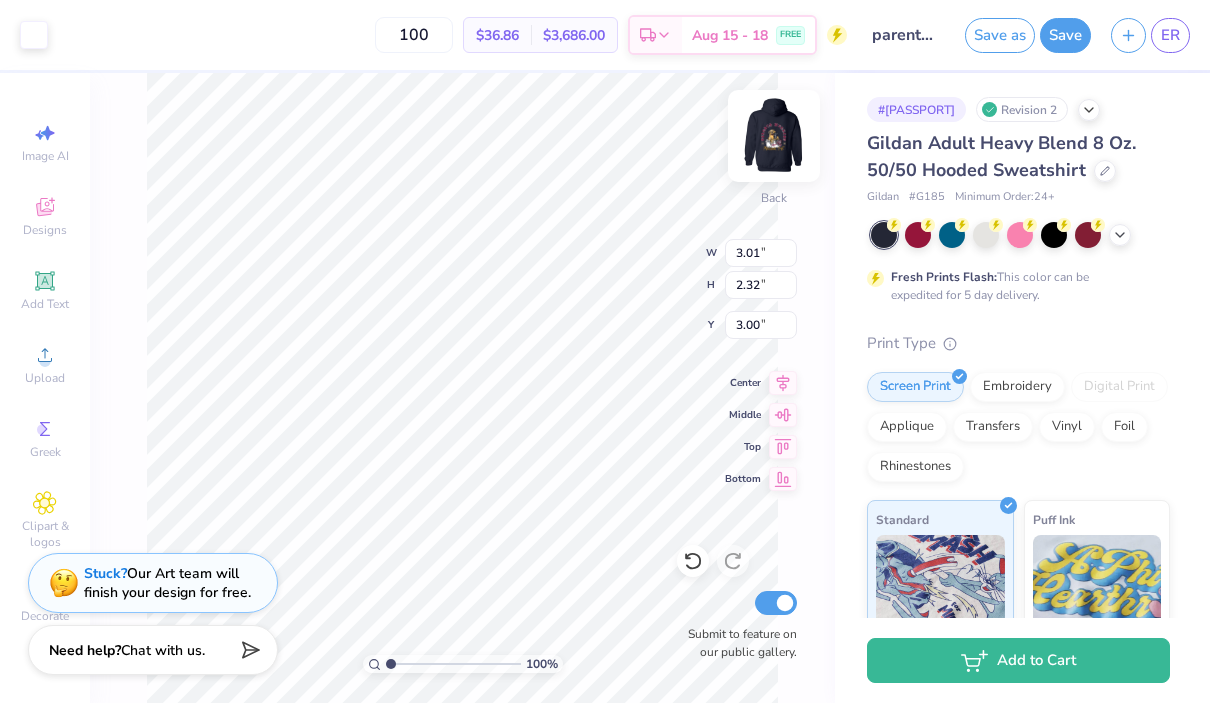 type on "2.04" 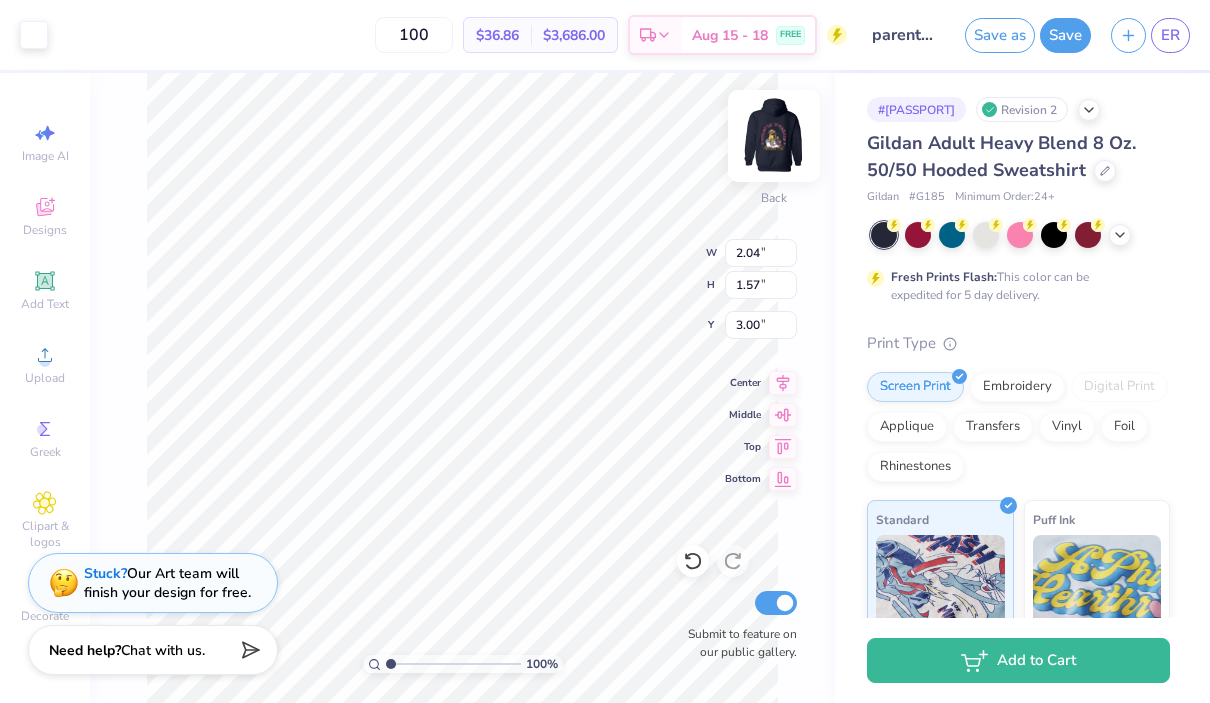 type on "3.28" 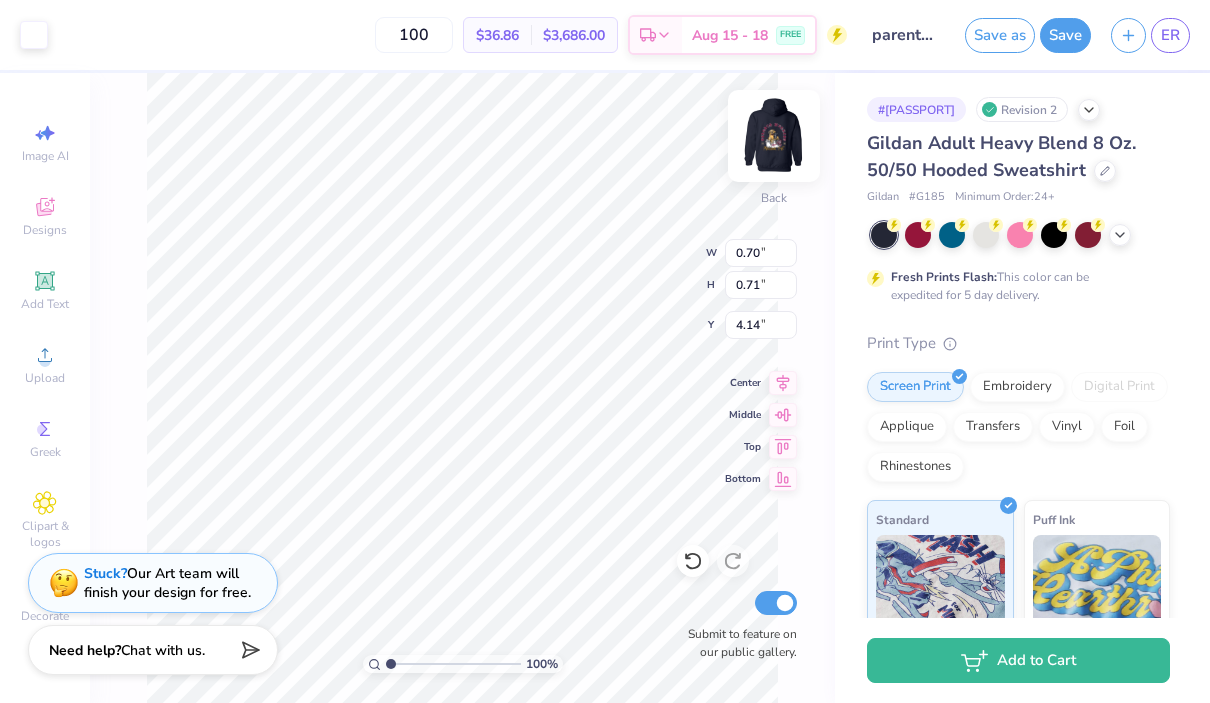 type on "5.81" 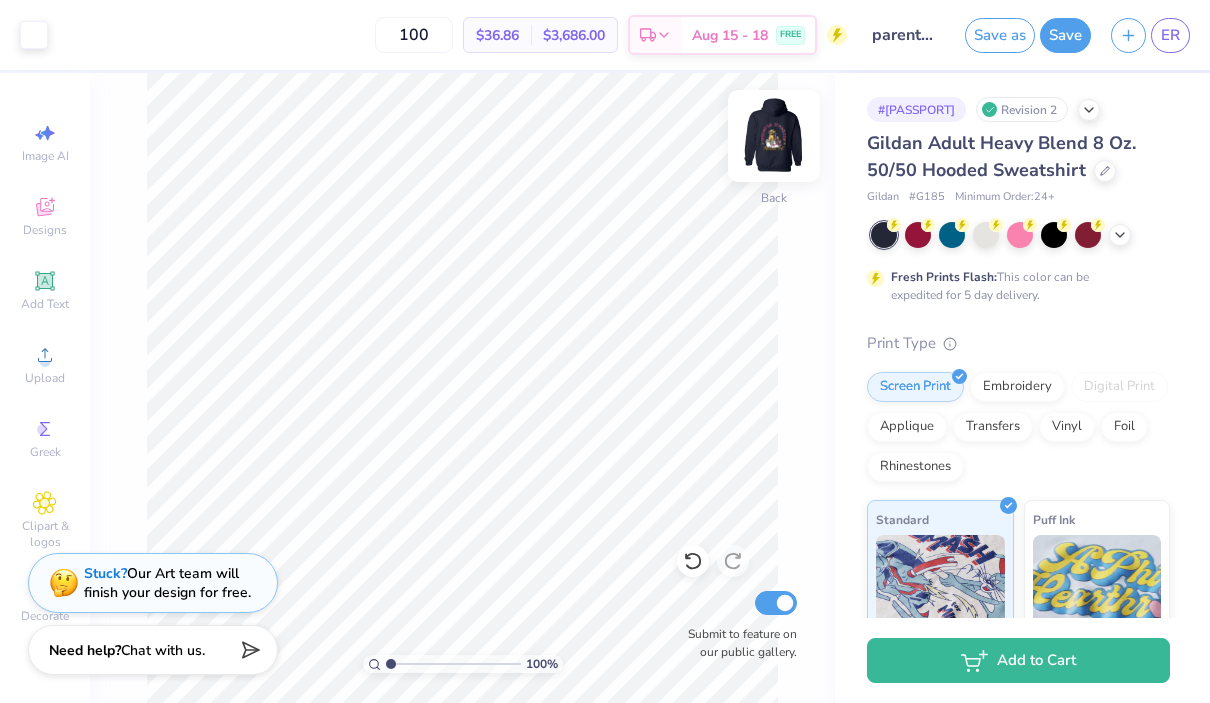 click at bounding box center (774, 136) 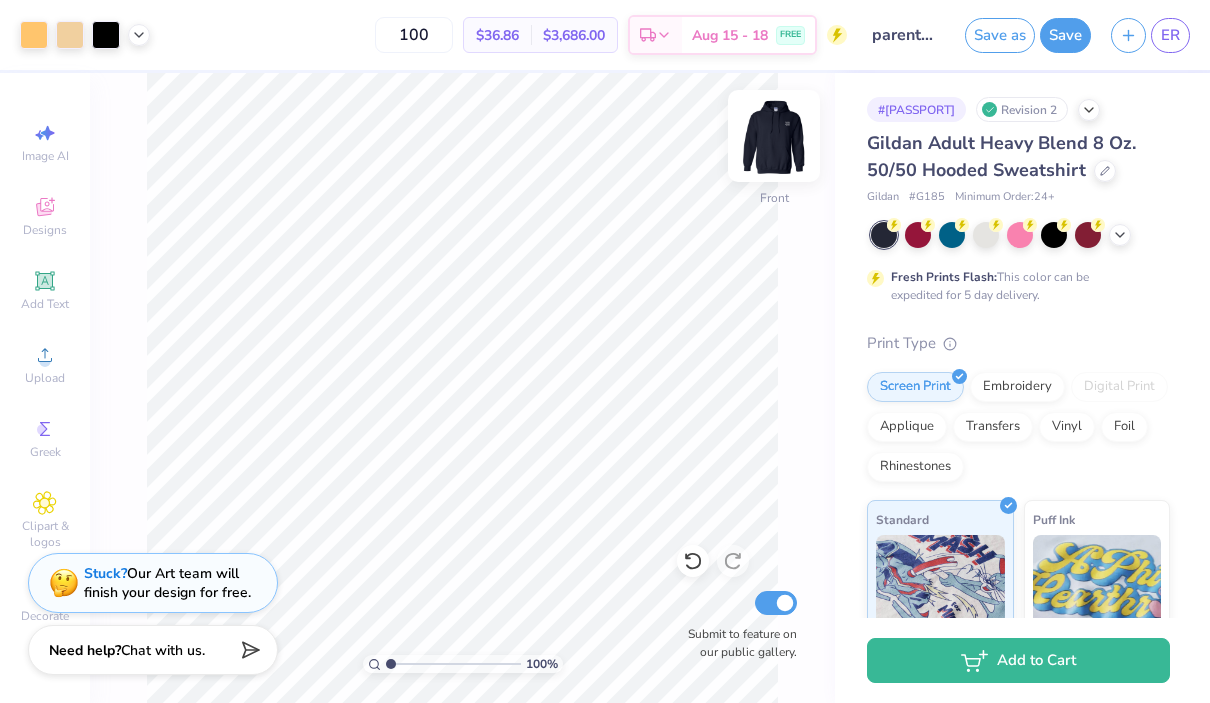 click at bounding box center (774, 136) 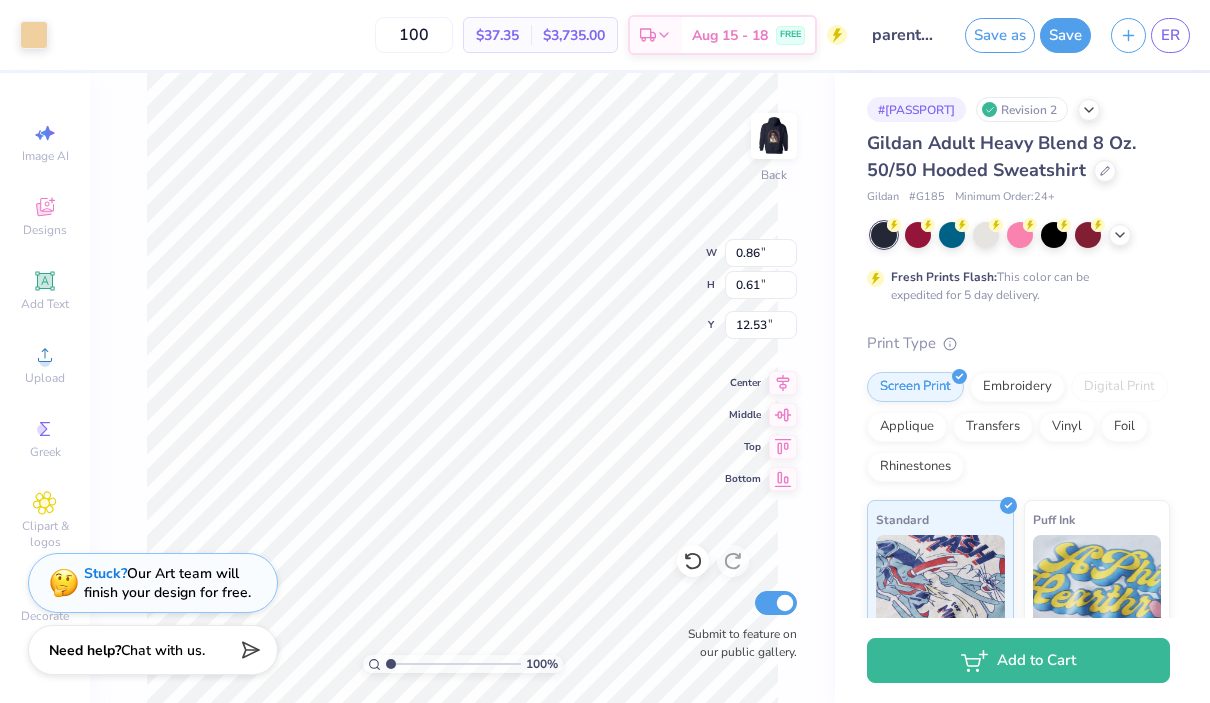 type on "5.28" 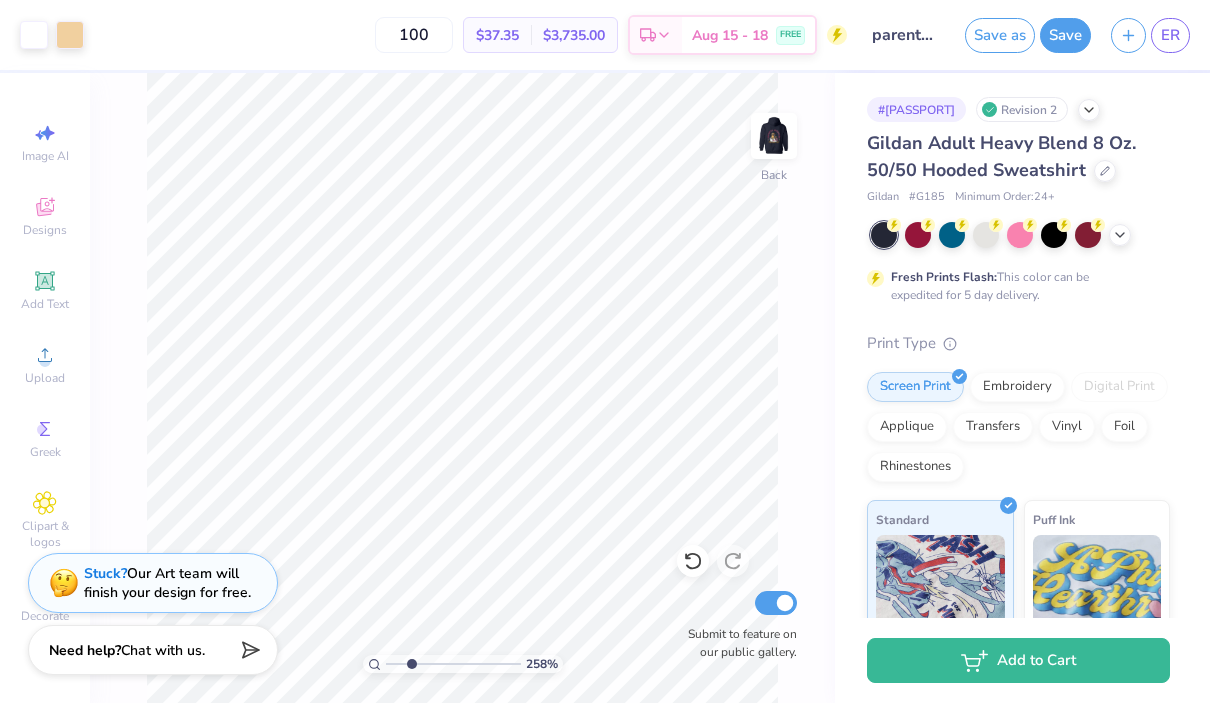 drag, startPoint x: 390, startPoint y: 661, endPoint x: 411, endPoint y: 661, distance: 21 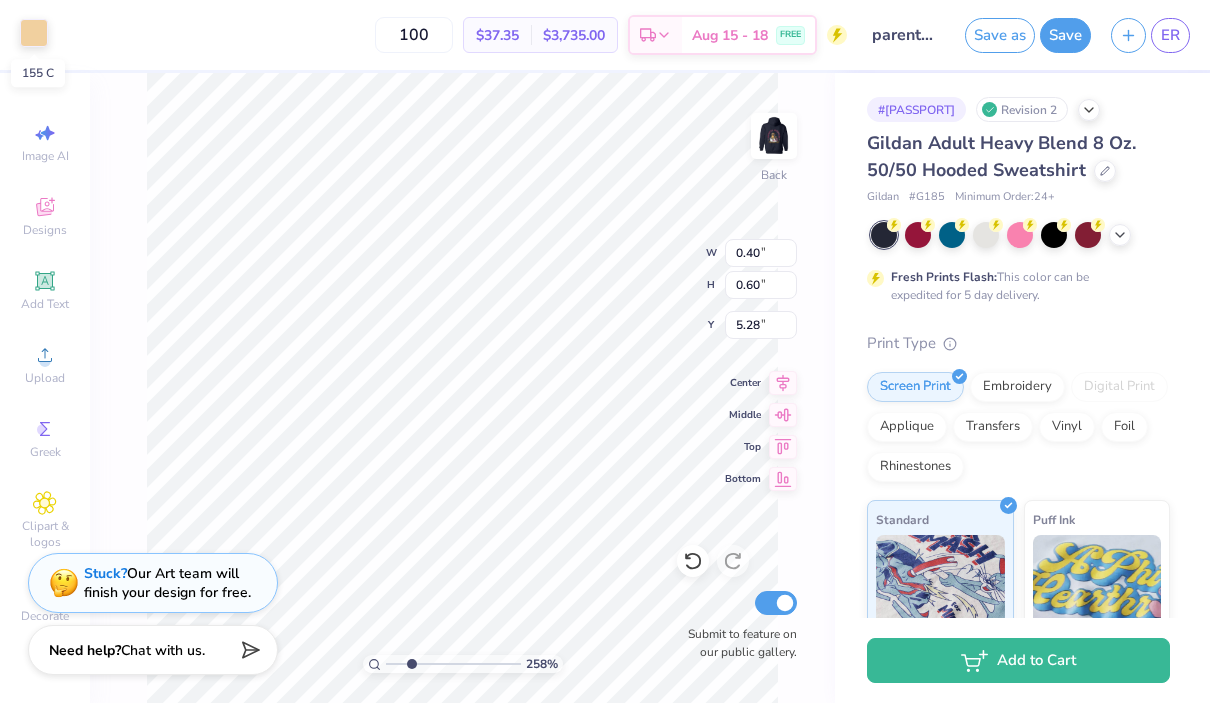 click at bounding box center (34, 33) 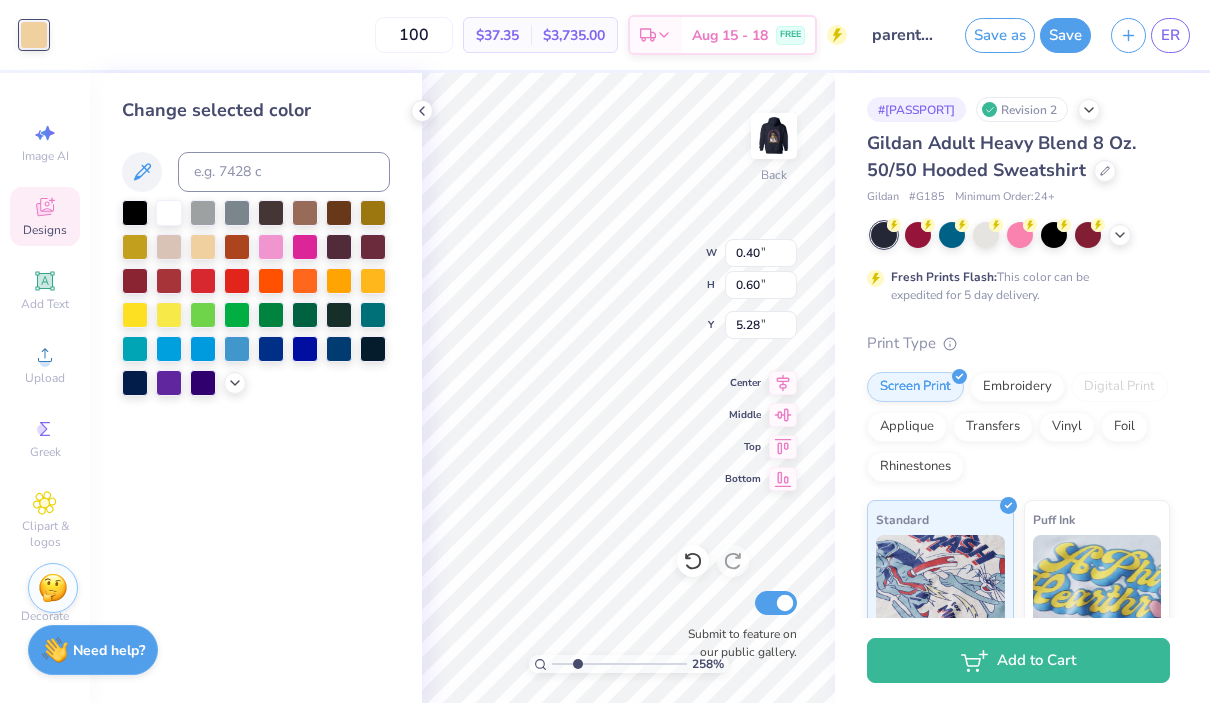 click 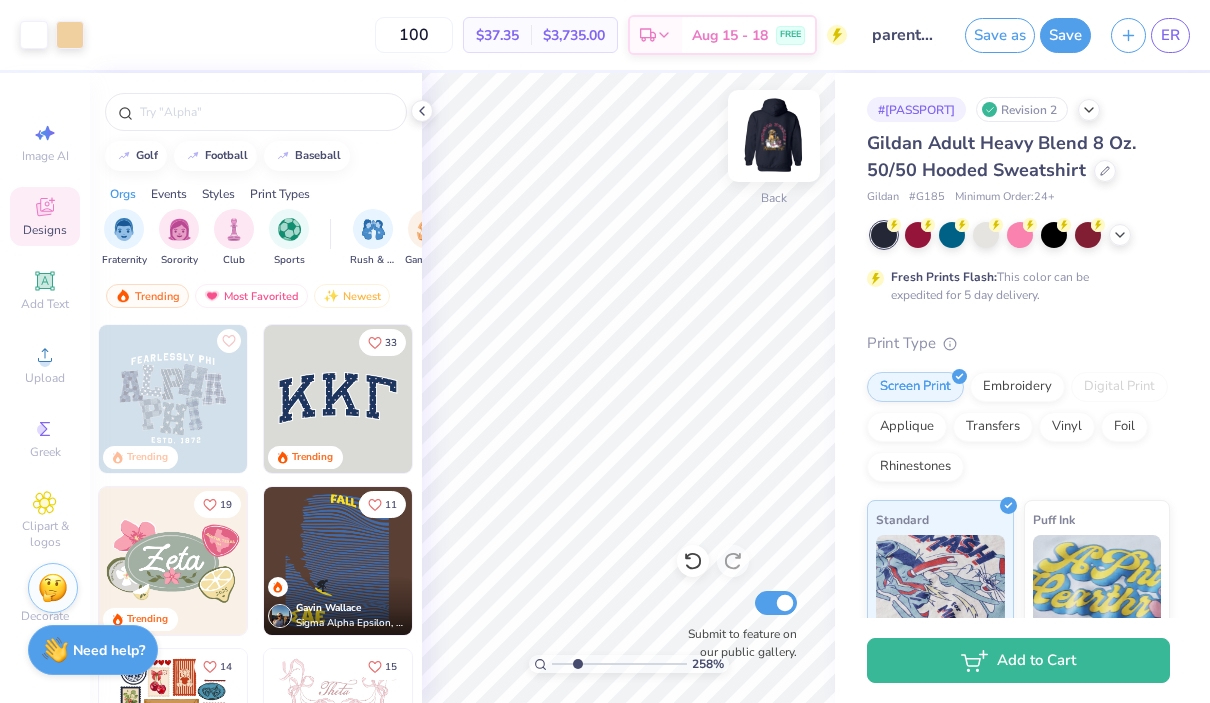 click at bounding box center [774, 136] 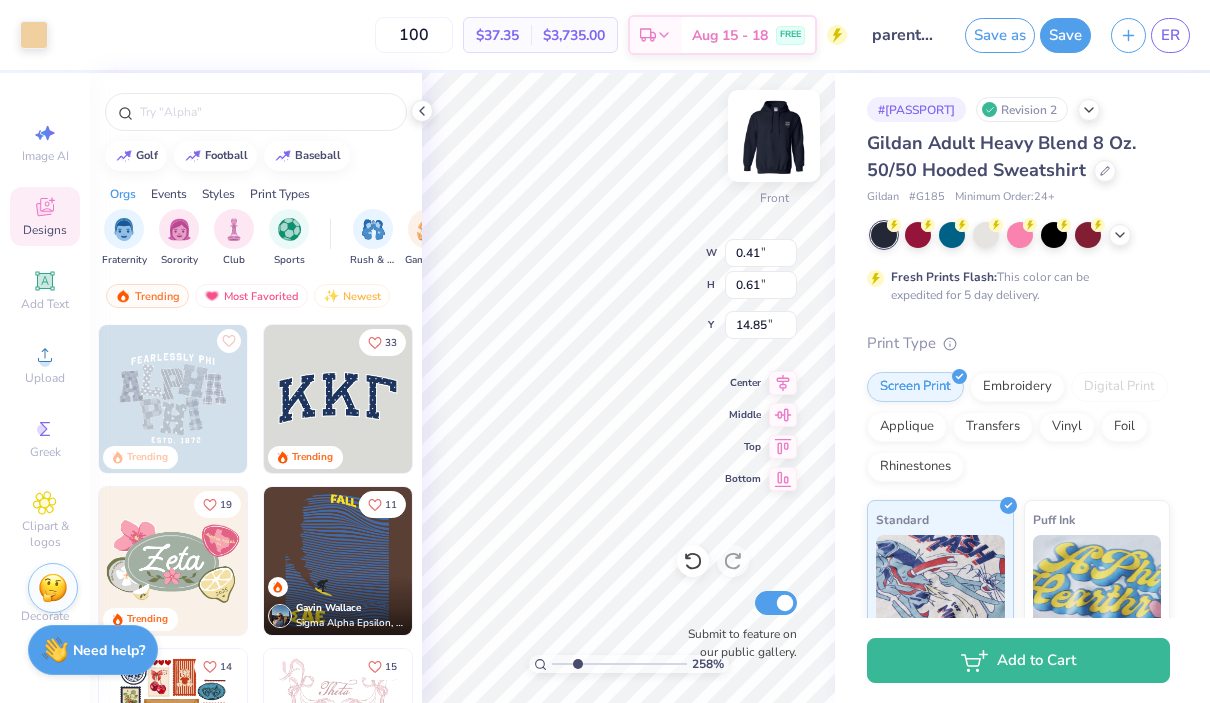 click at bounding box center (774, 136) 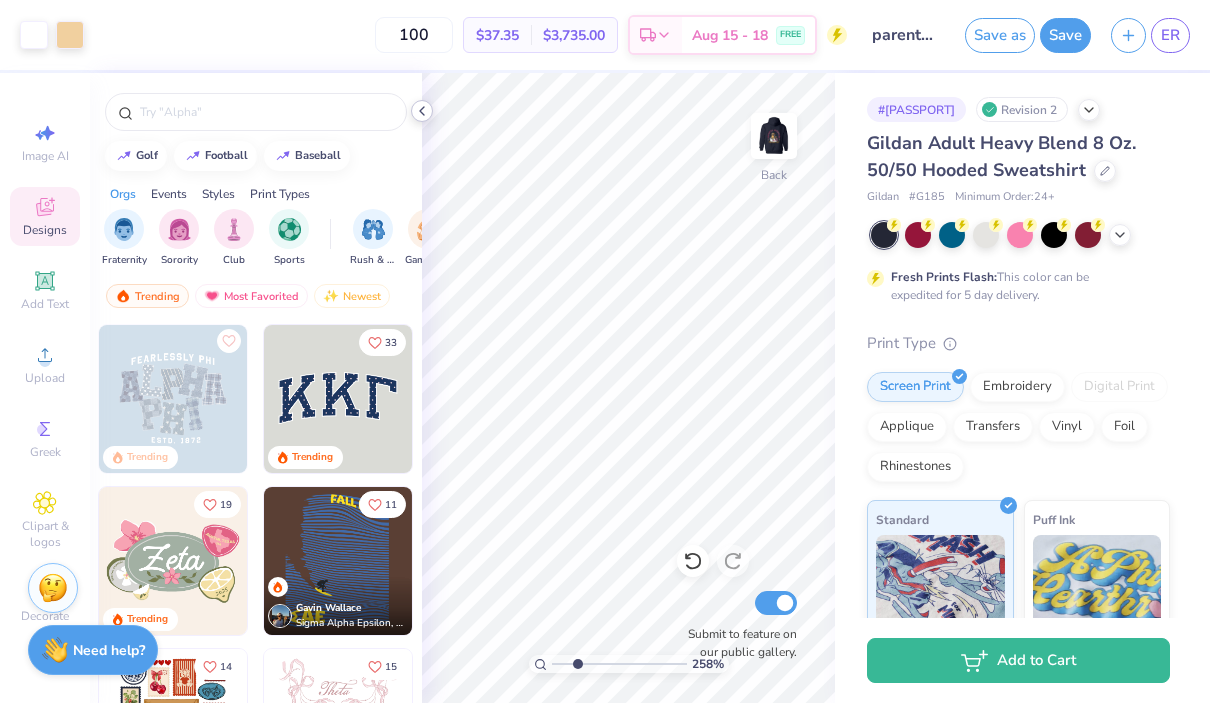 click at bounding box center [422, 111] 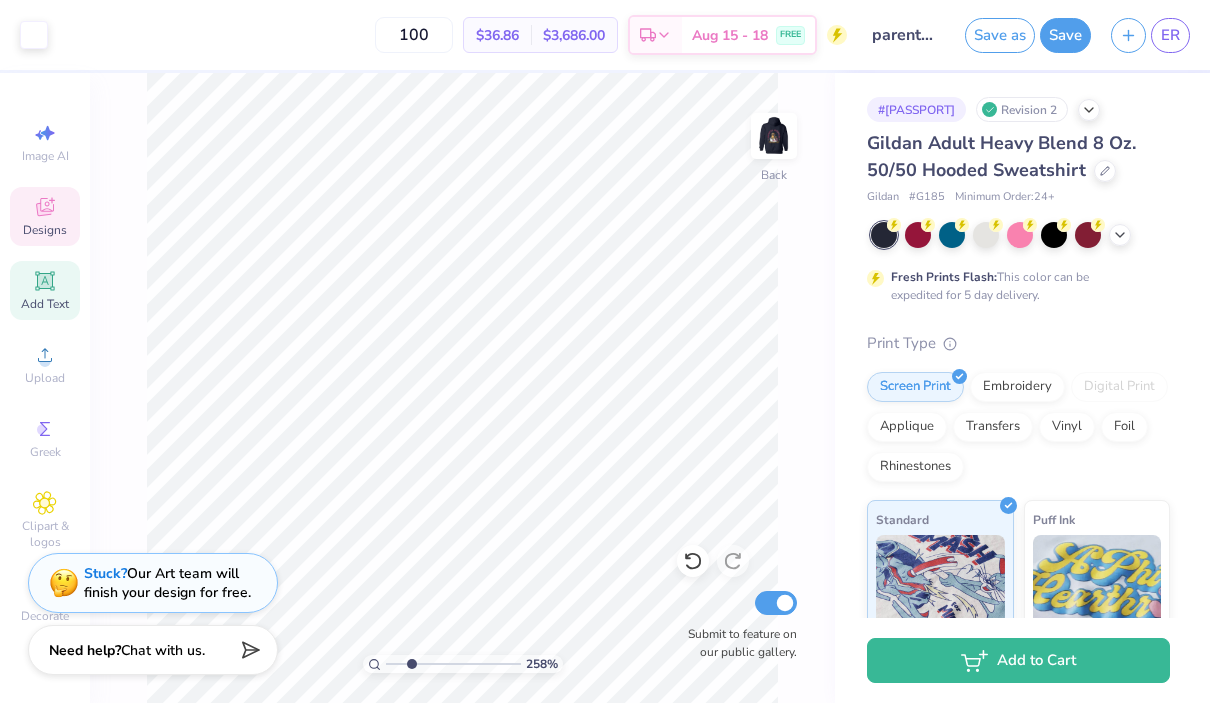 click 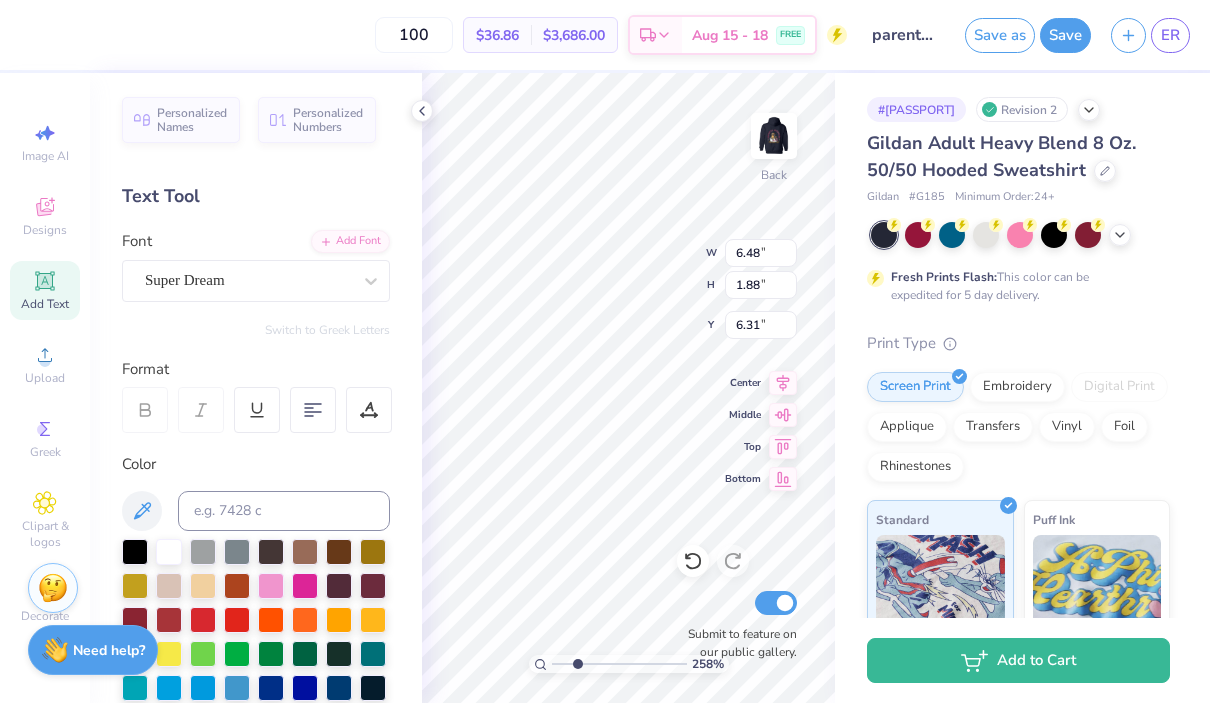 scroll, scrollTop: 0, scrollLeft: 0, axis: both 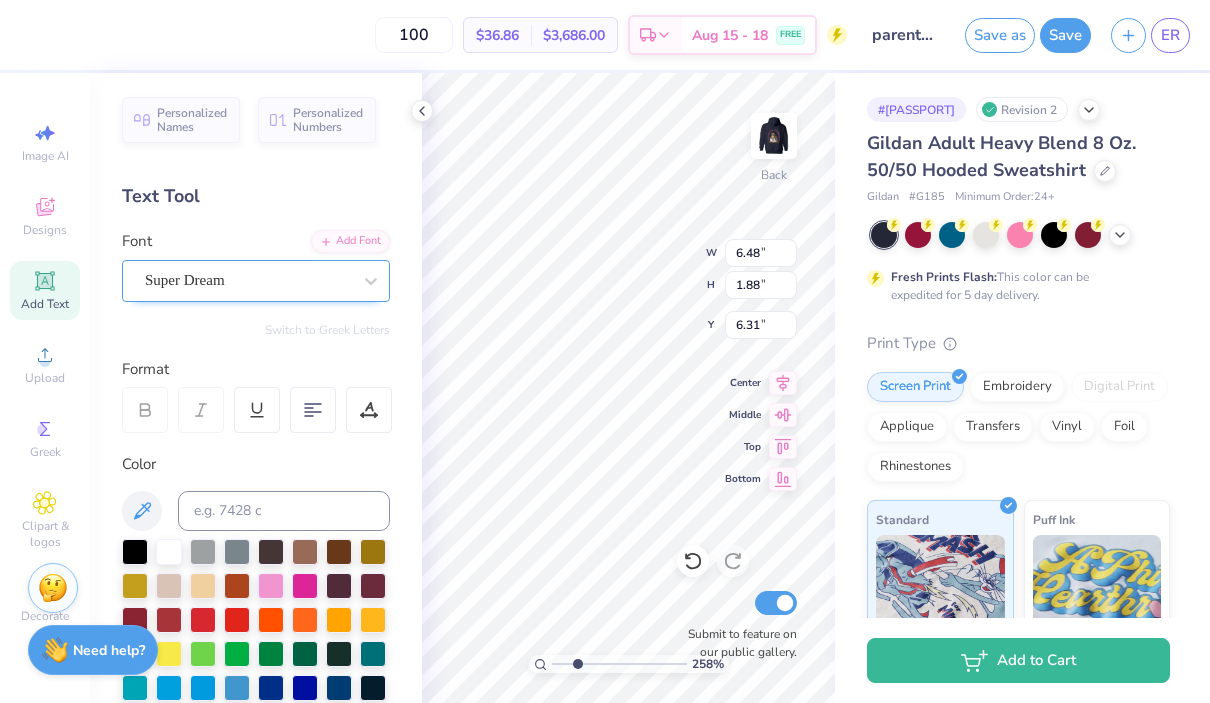 type on "2025" 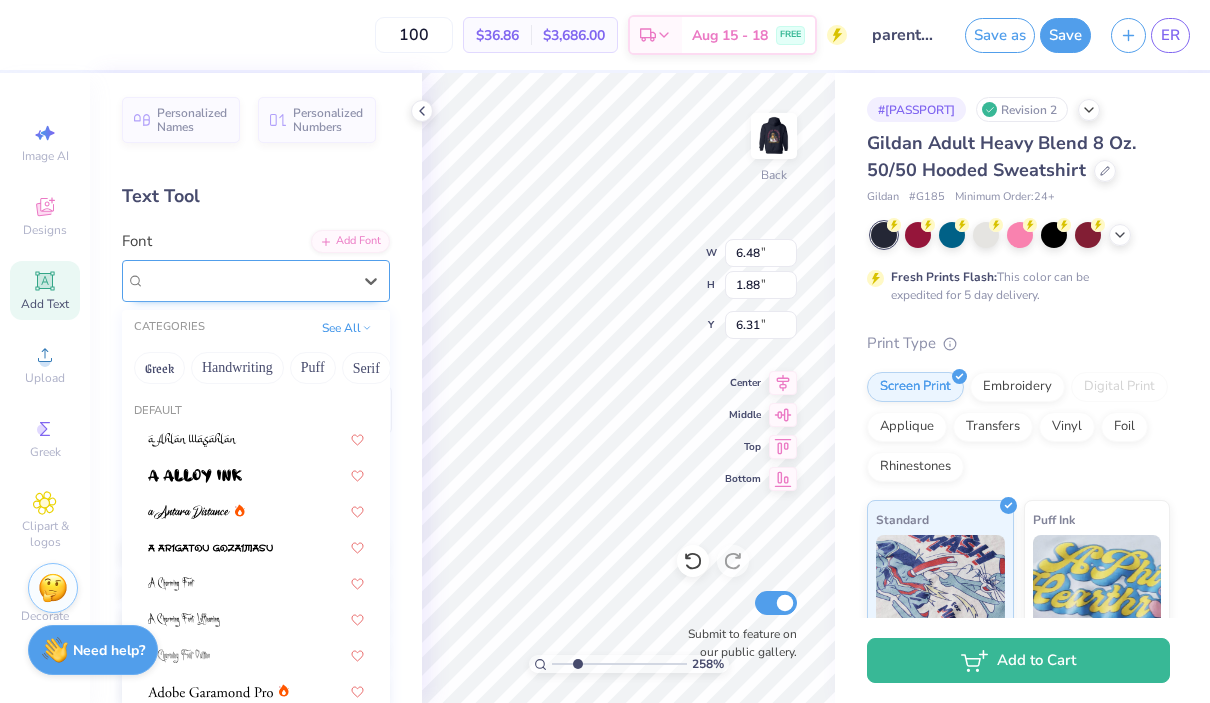 click on "Super Dream" at bounding box center [248, 280] 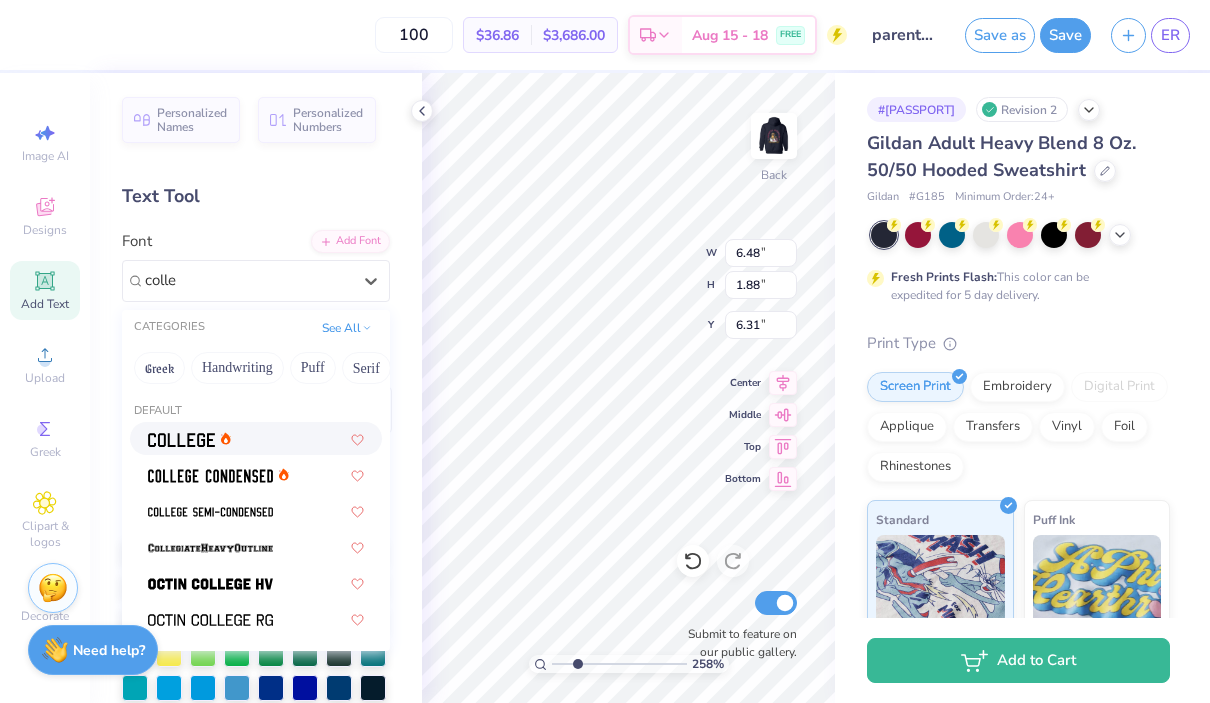 click at bounding box center (181, 440) 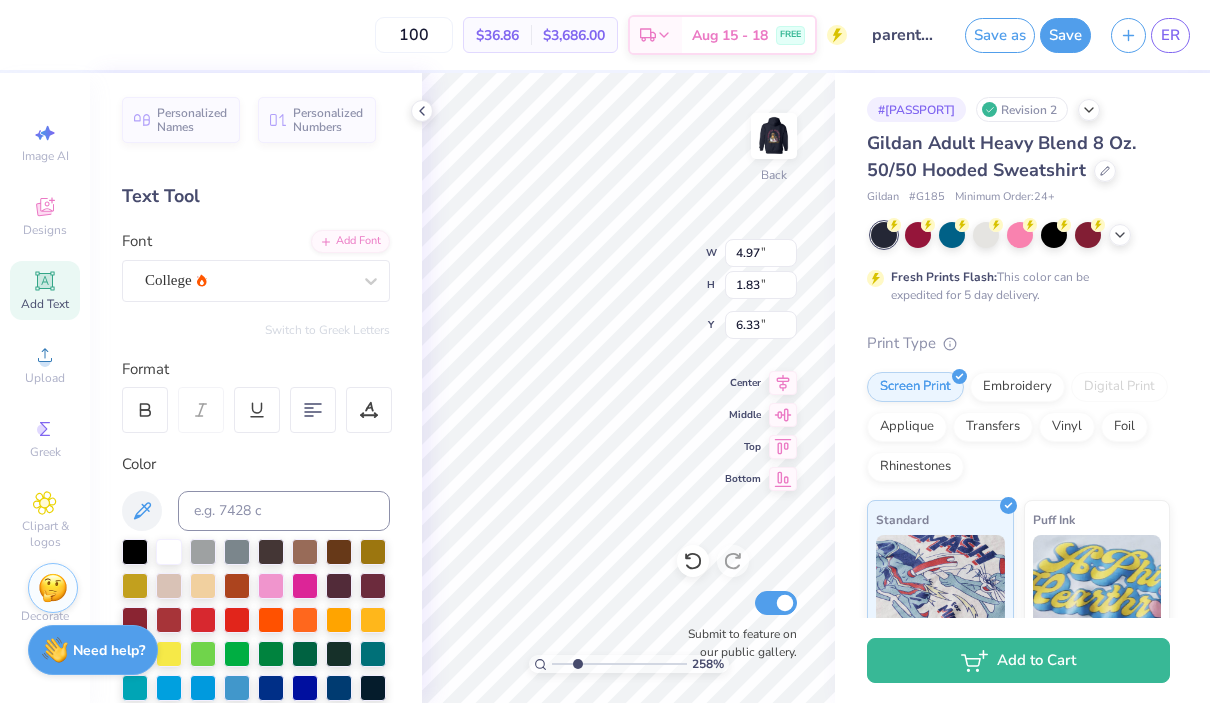 type on "1.79" 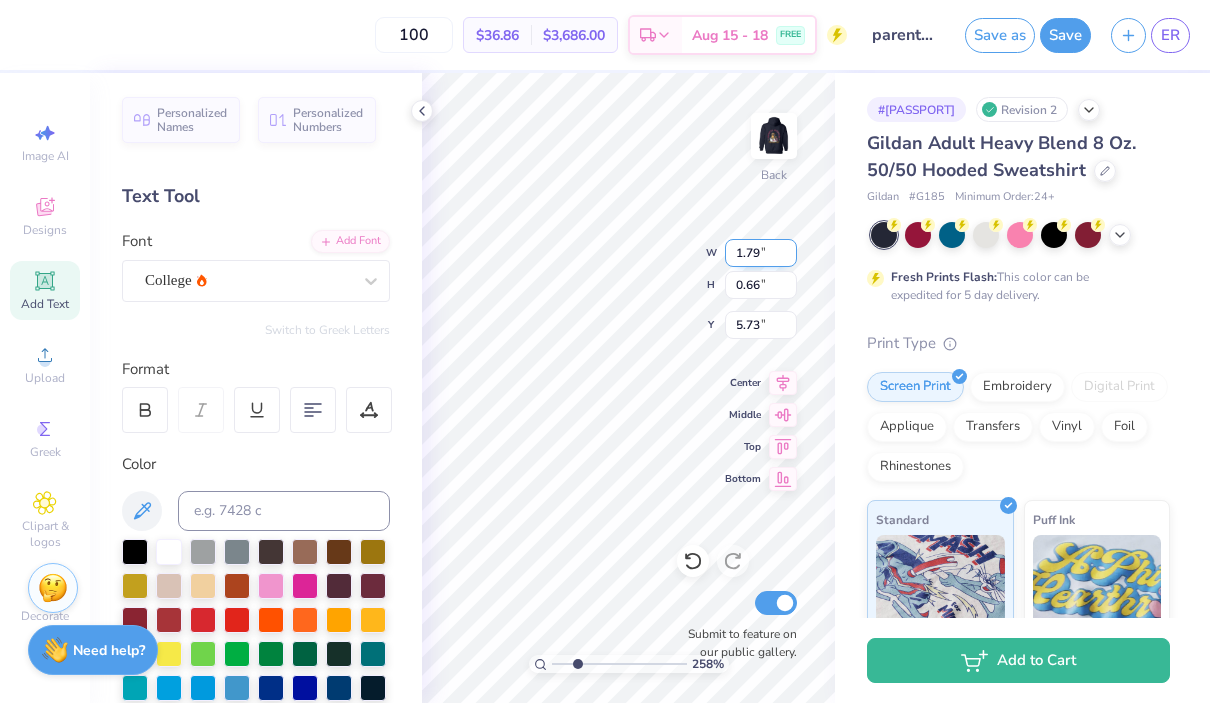 type on "5.04" 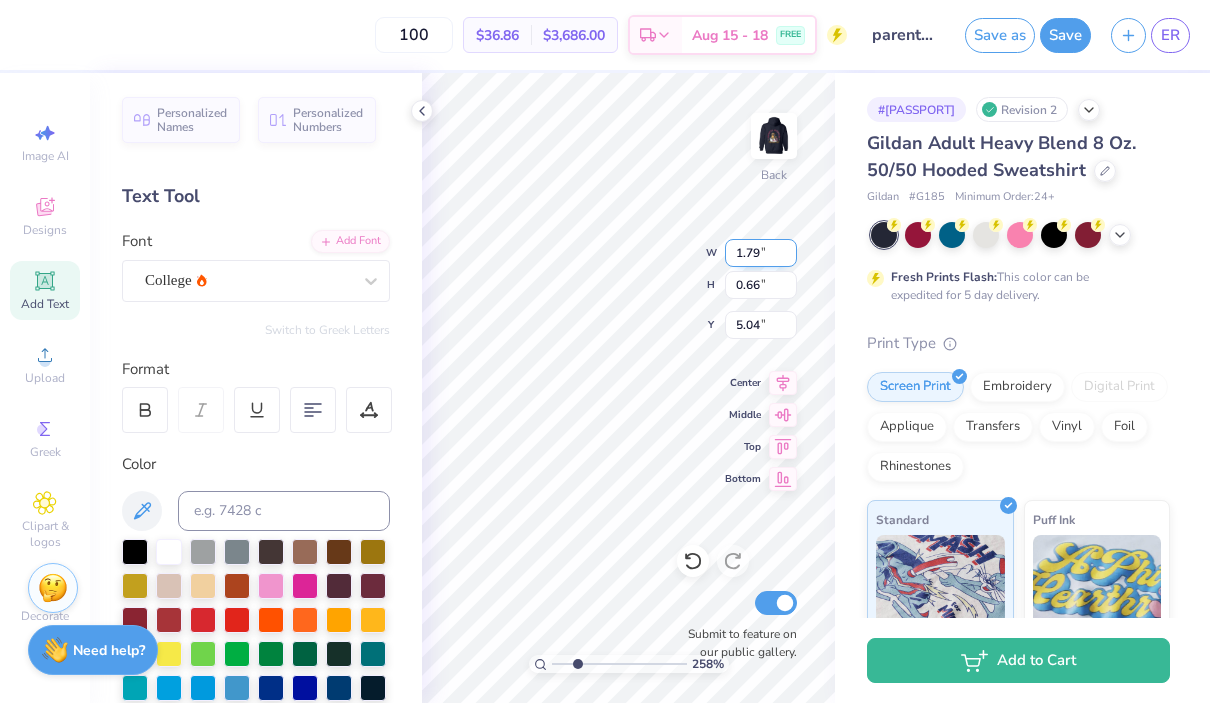 type on "1.32" 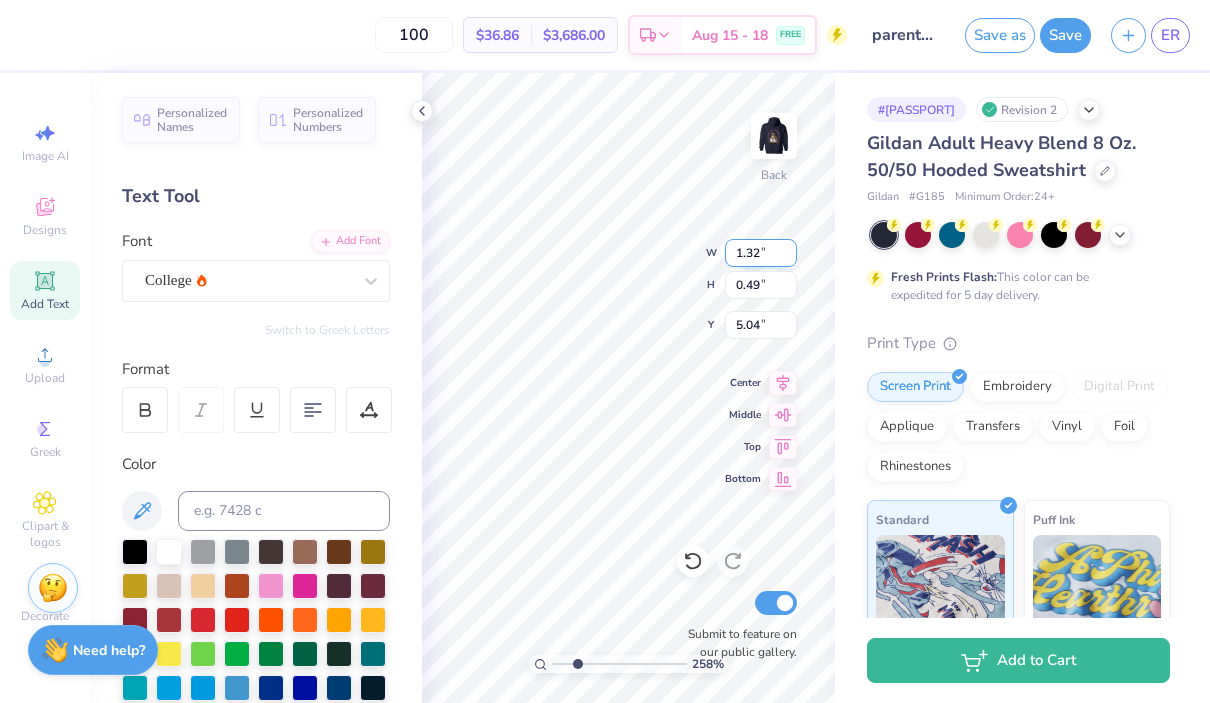 type on "5.07" 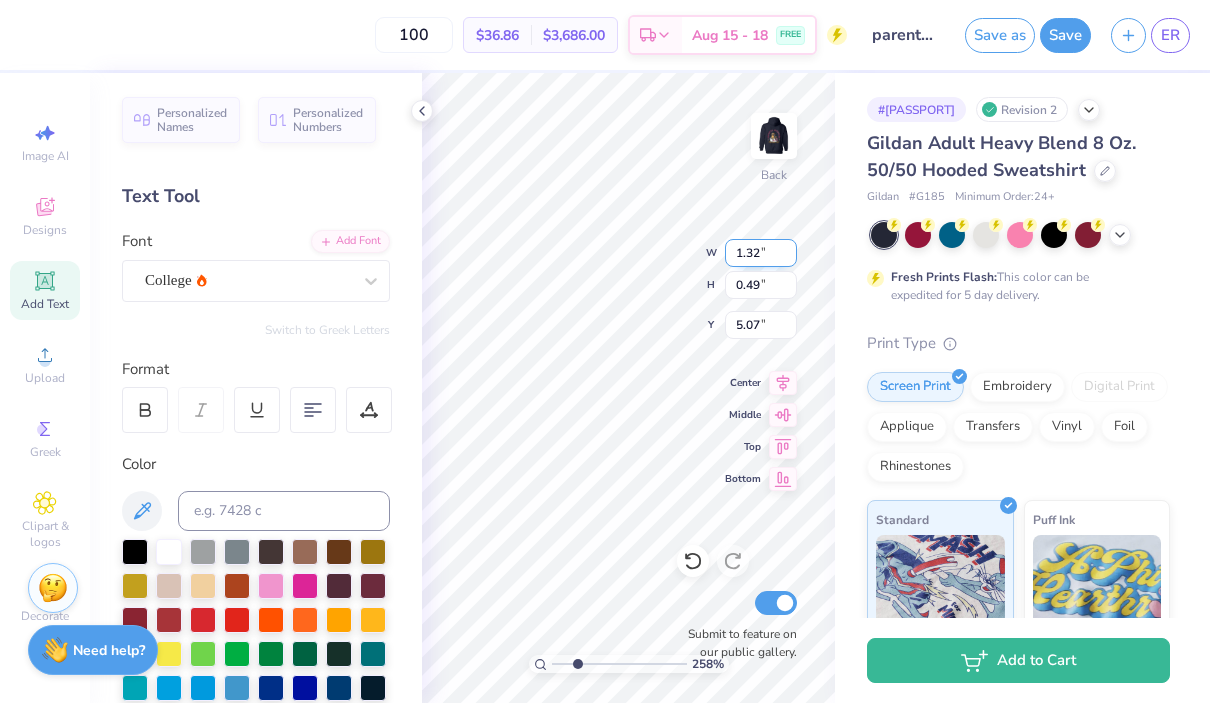 scroll, scrollTop: 0, scrollLeft: 0, axis: both 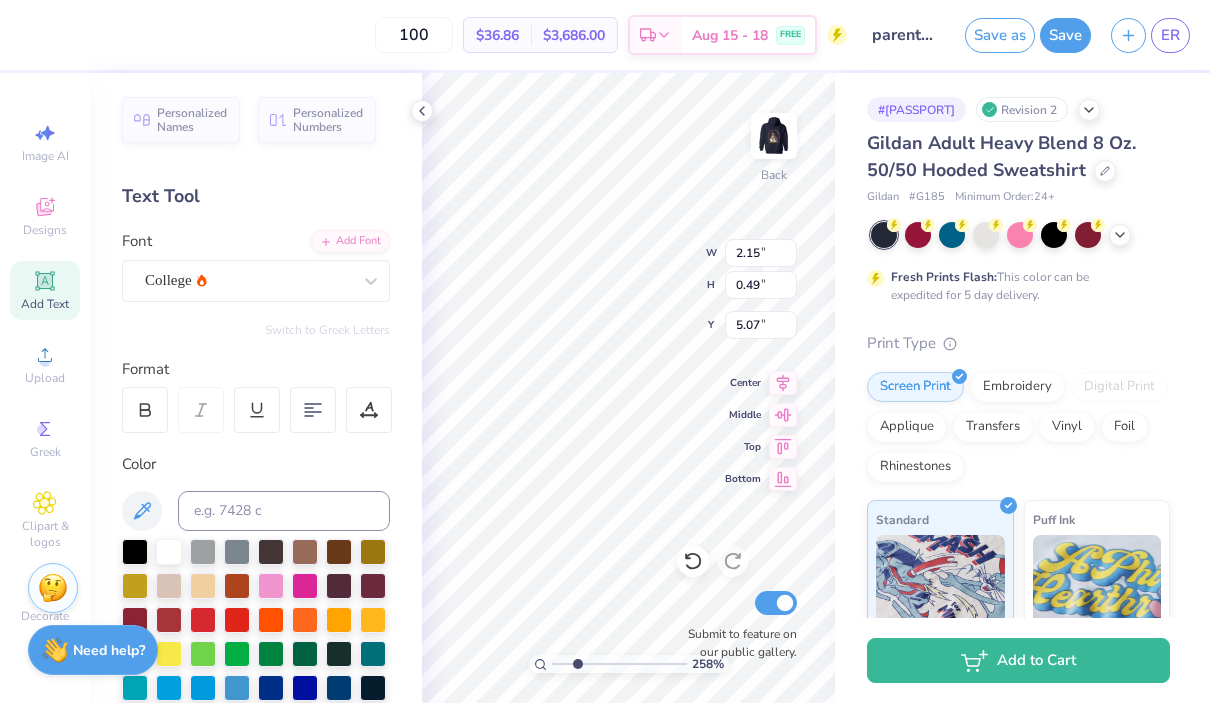 type on "2025" 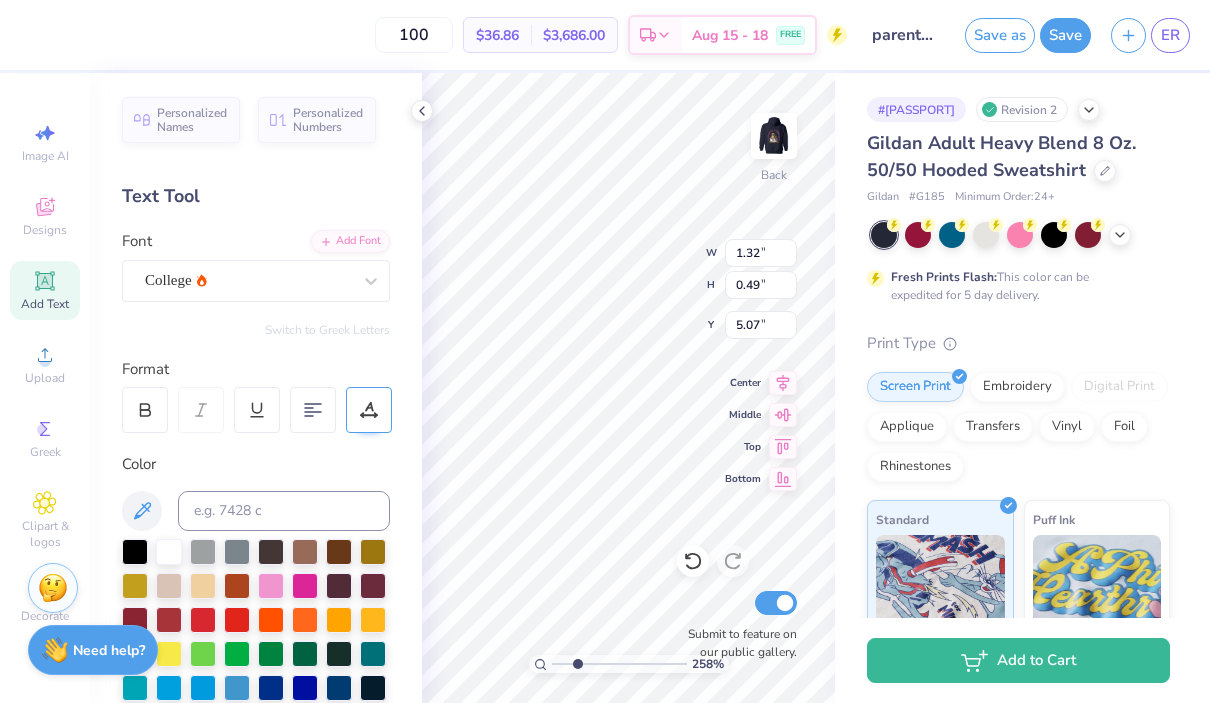 click 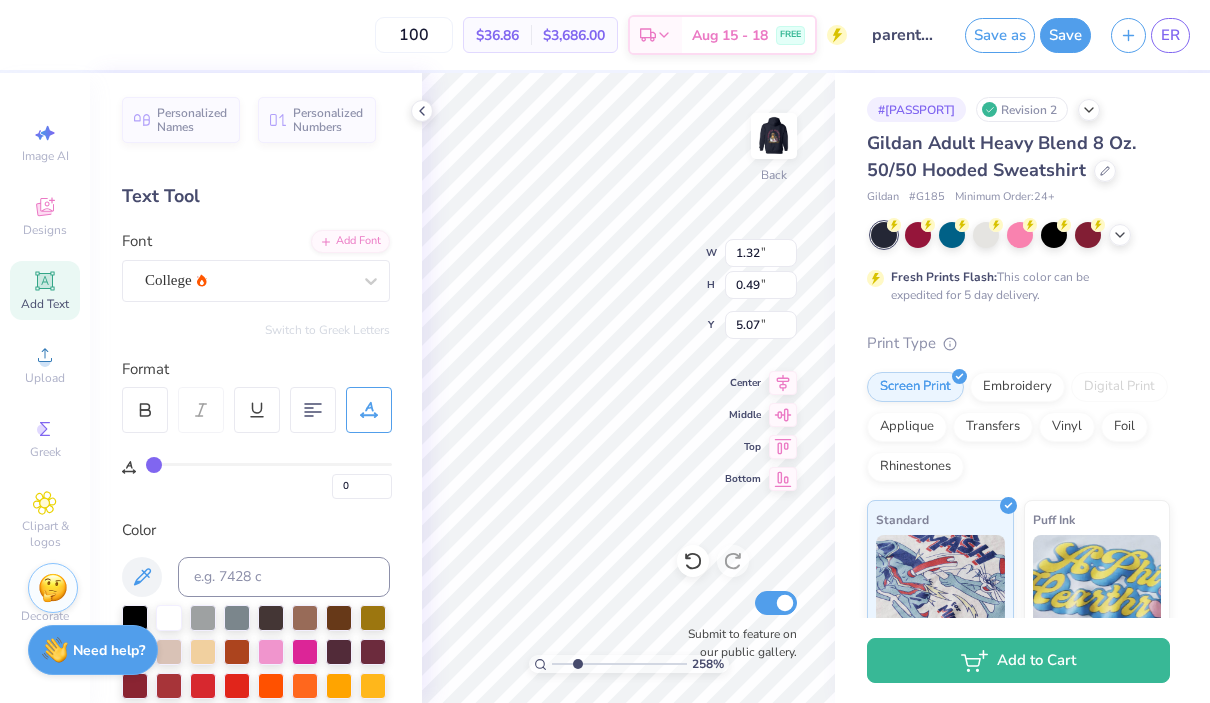 type on "1" 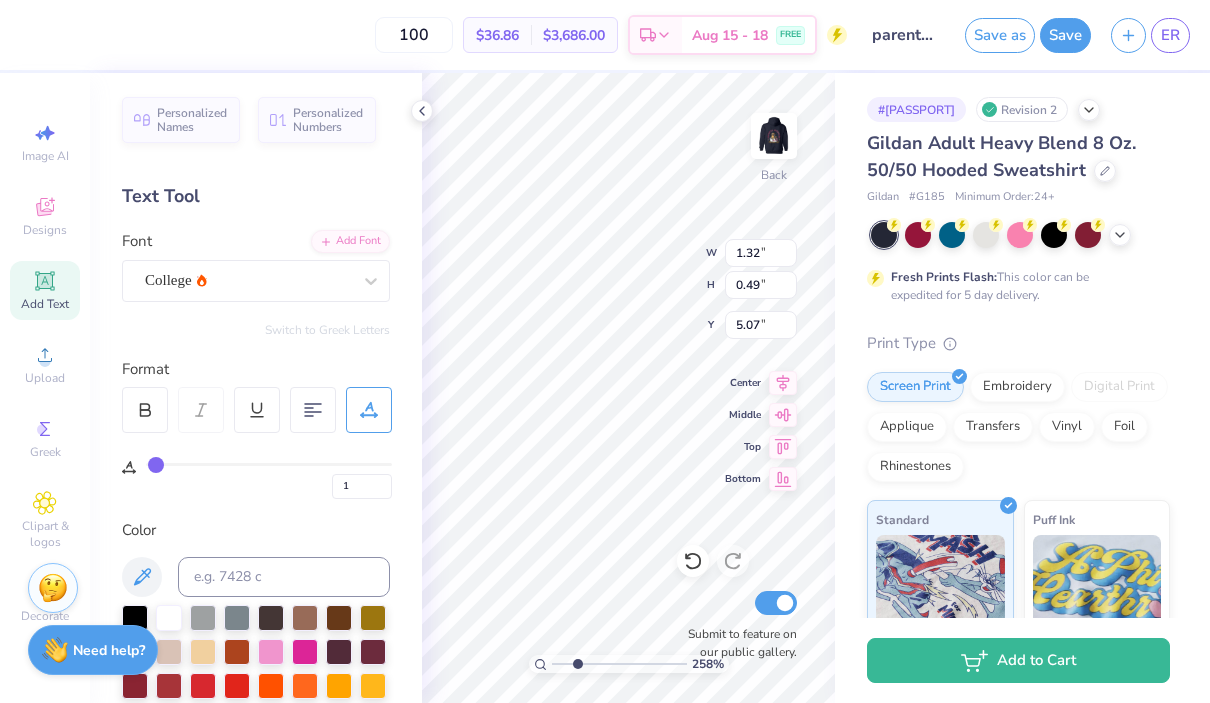 type on "2" 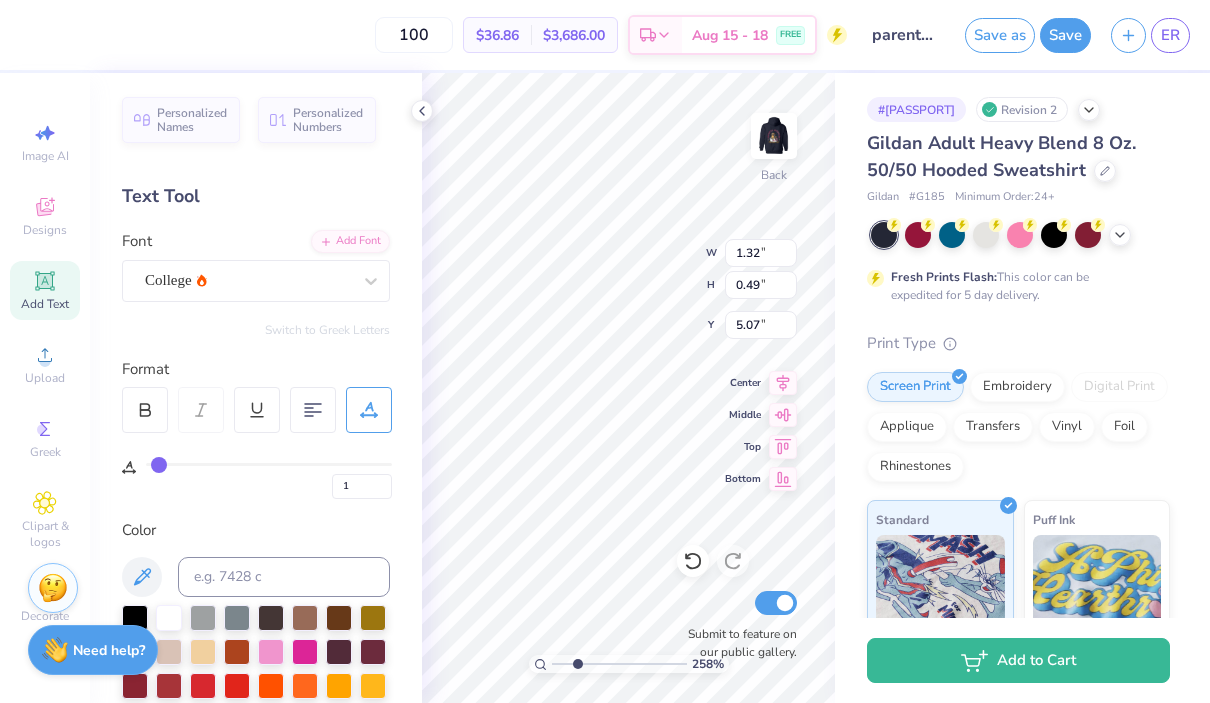 type on "2" 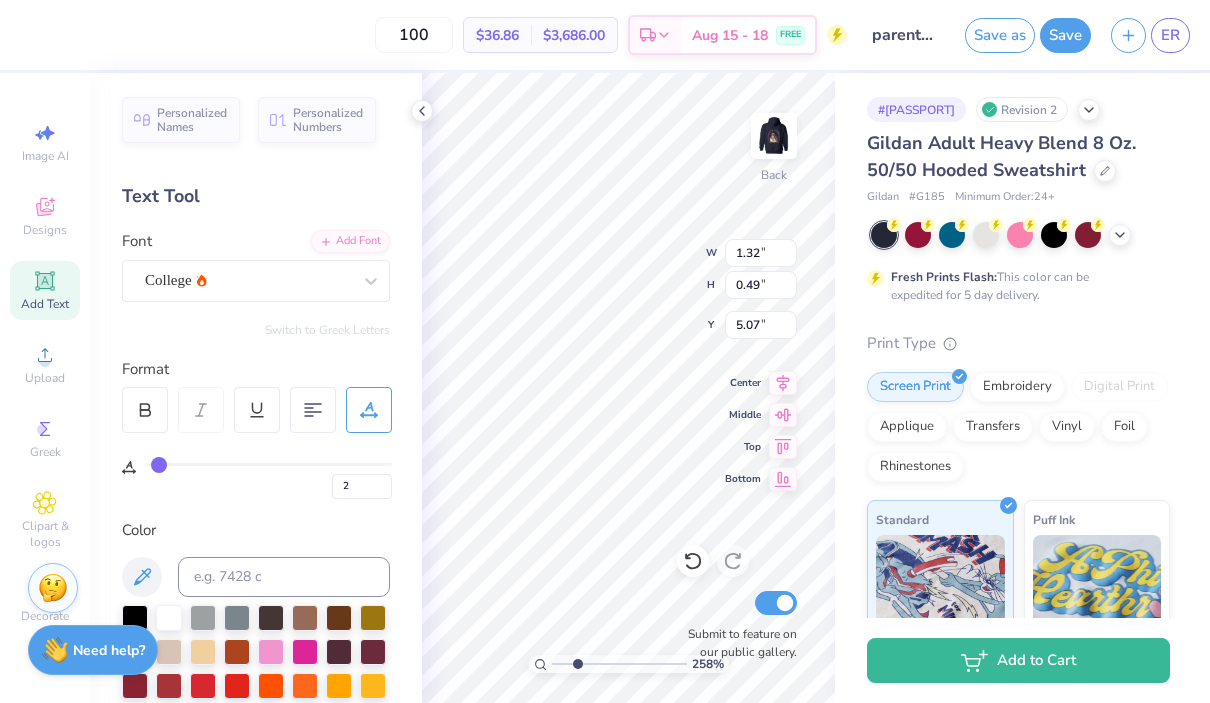 type on "3" 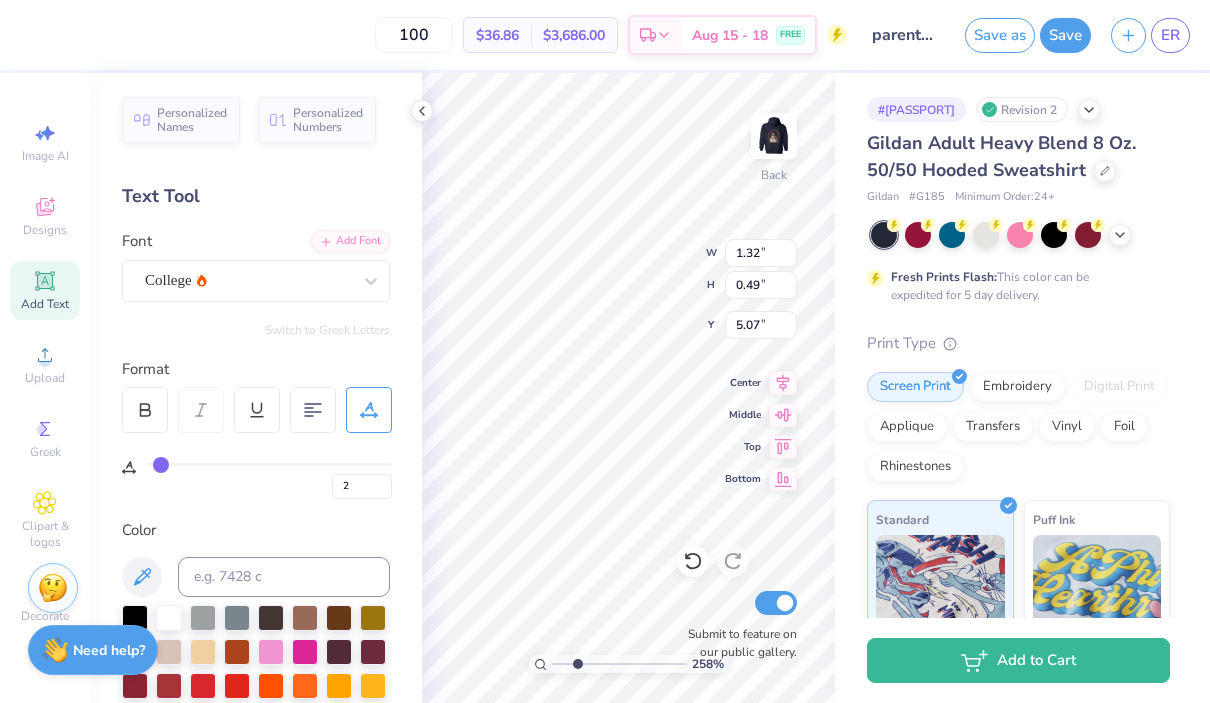 type on "3" 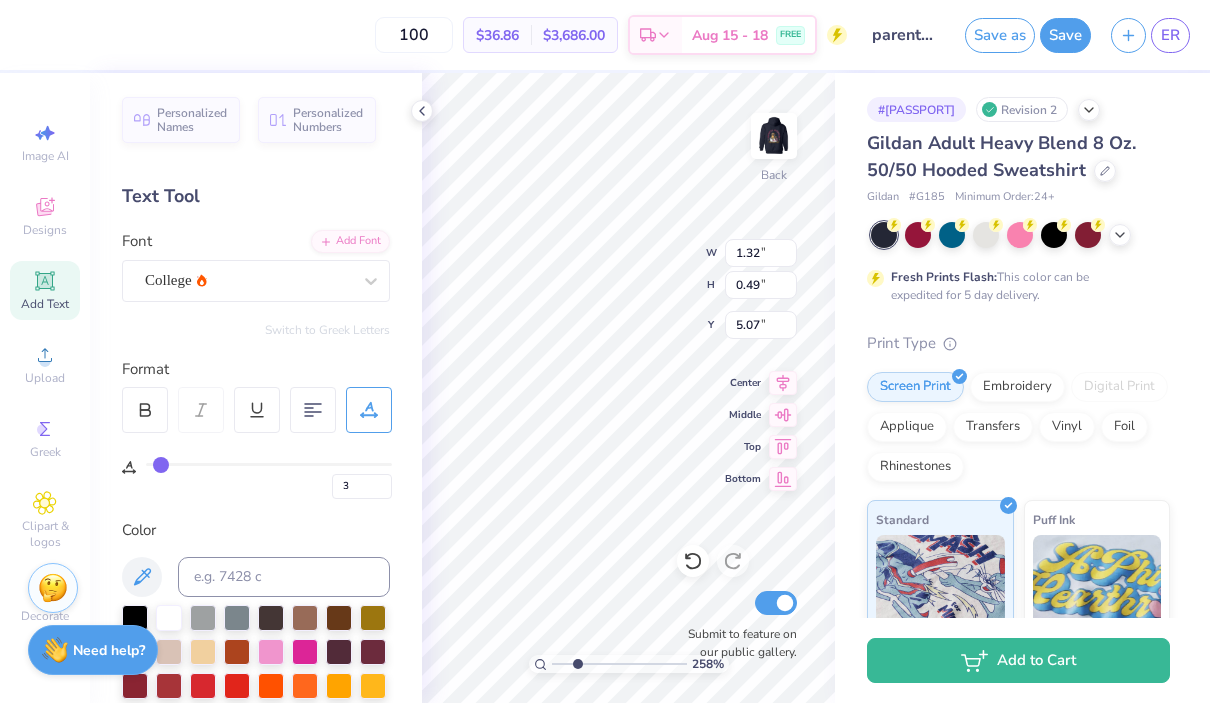 type on "4" 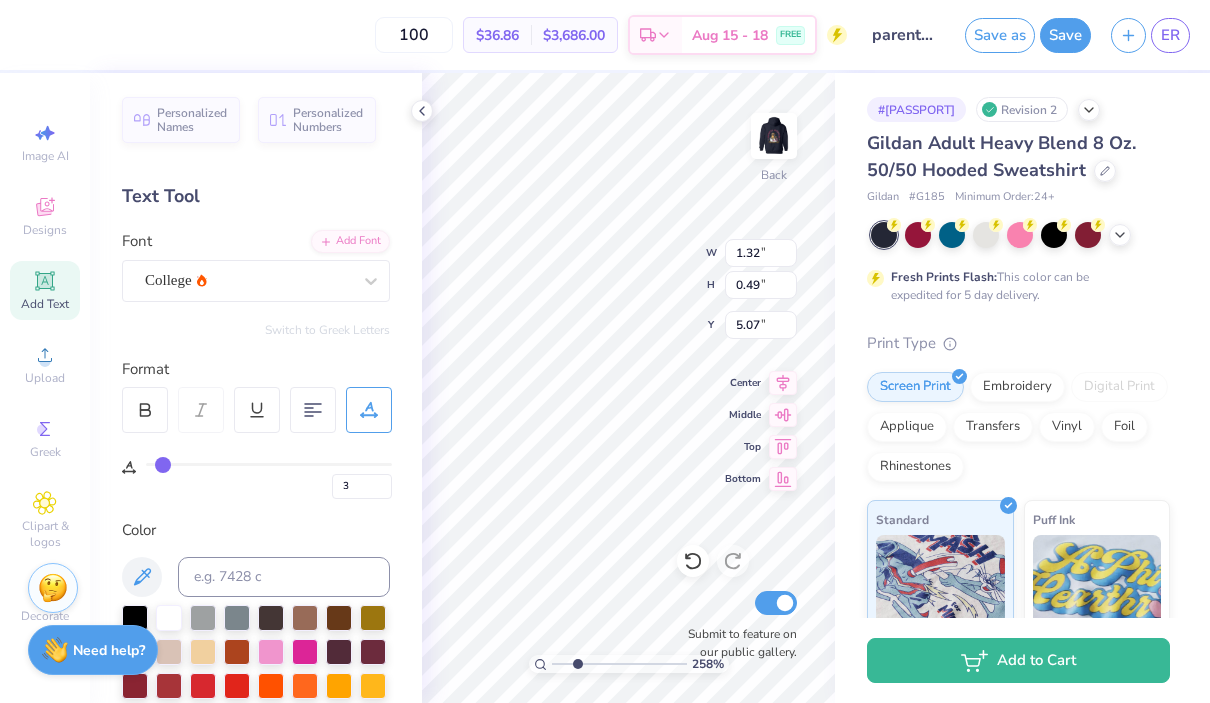 type on "4" 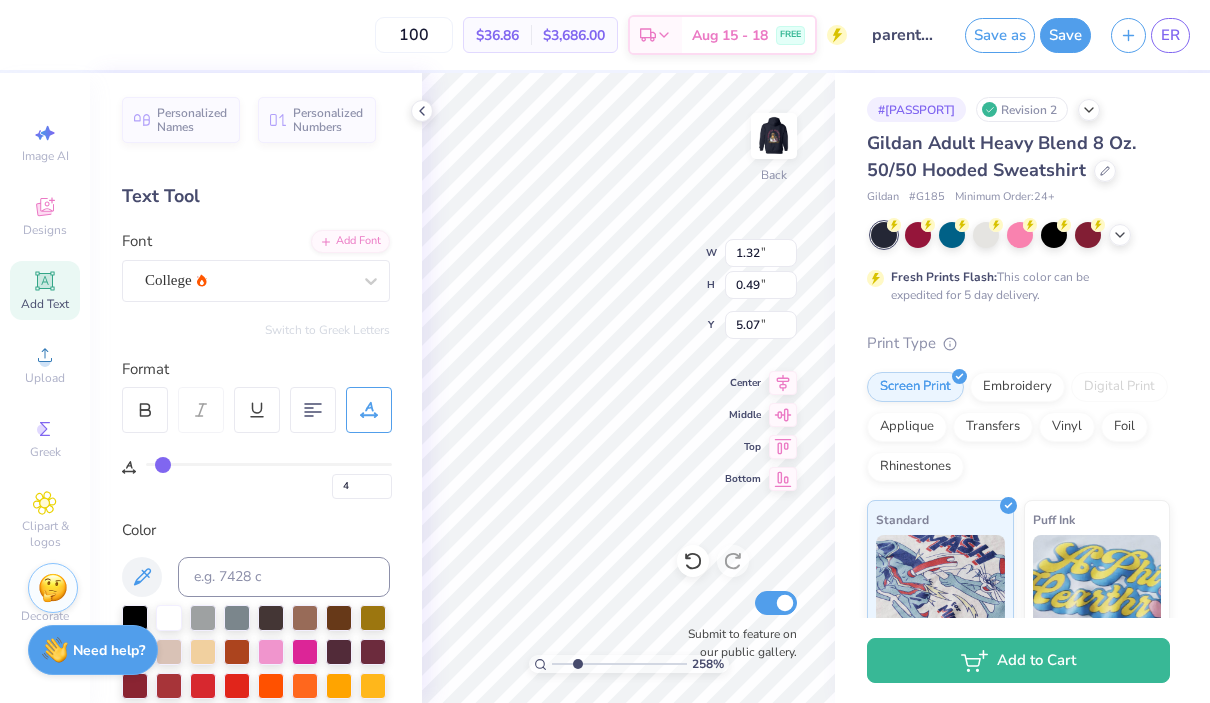 type on "5" 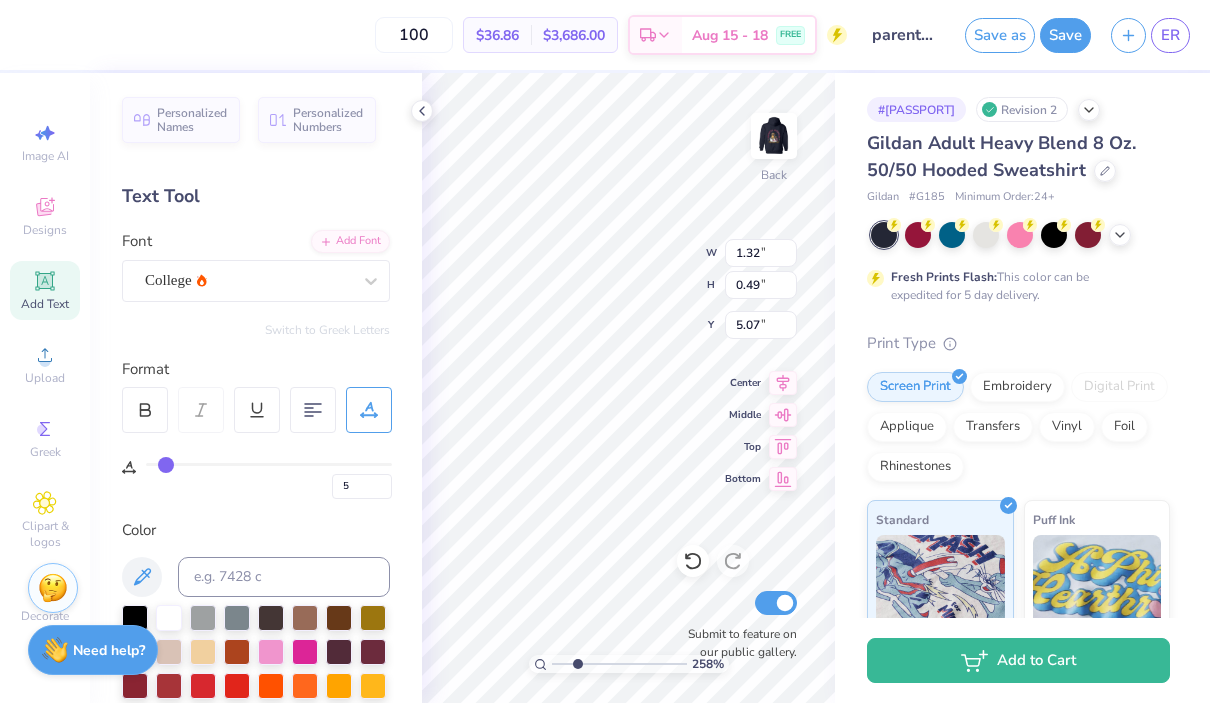 type on "6" 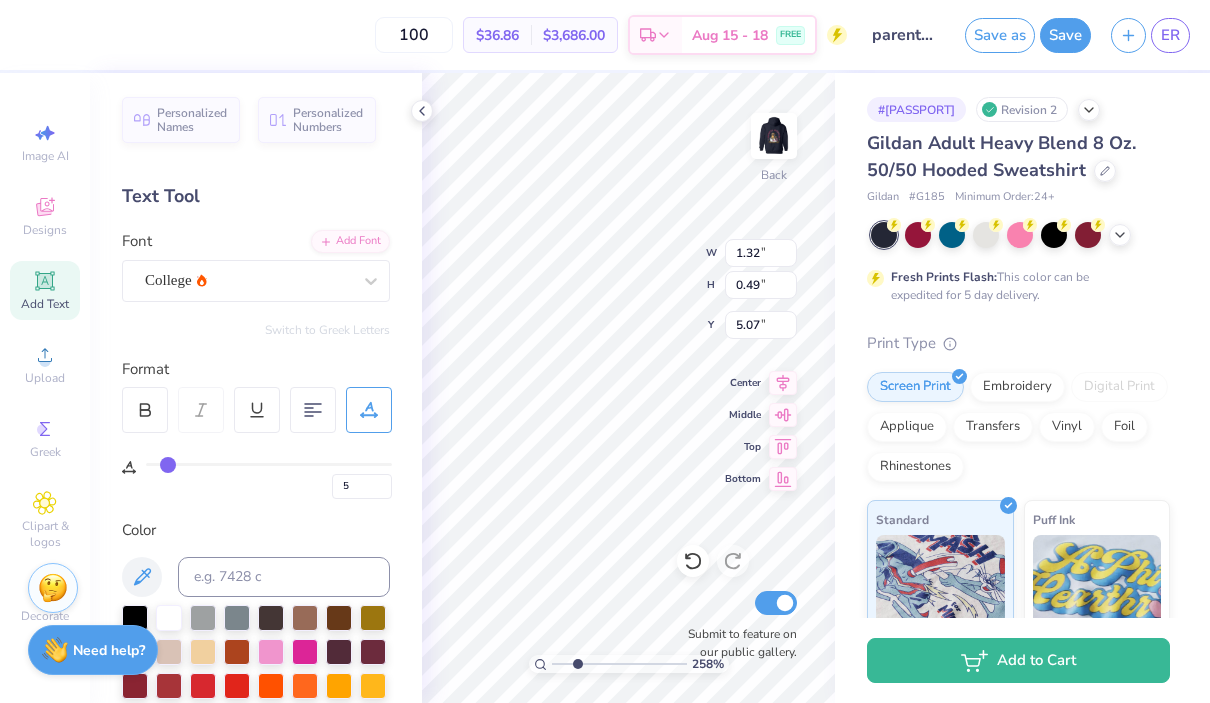 type on "6" 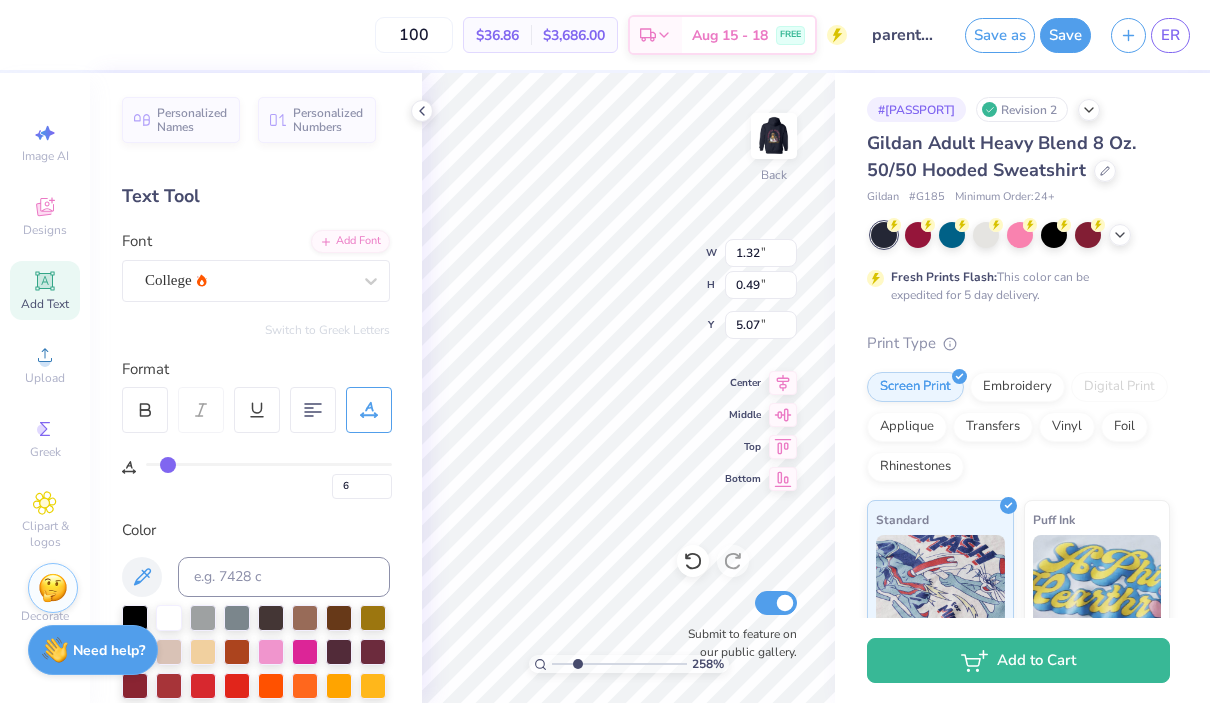 drag, startPoint x: 154, startPoint y: 466, endPoint x: 166, endPoint y: 468, distance: 12.165525 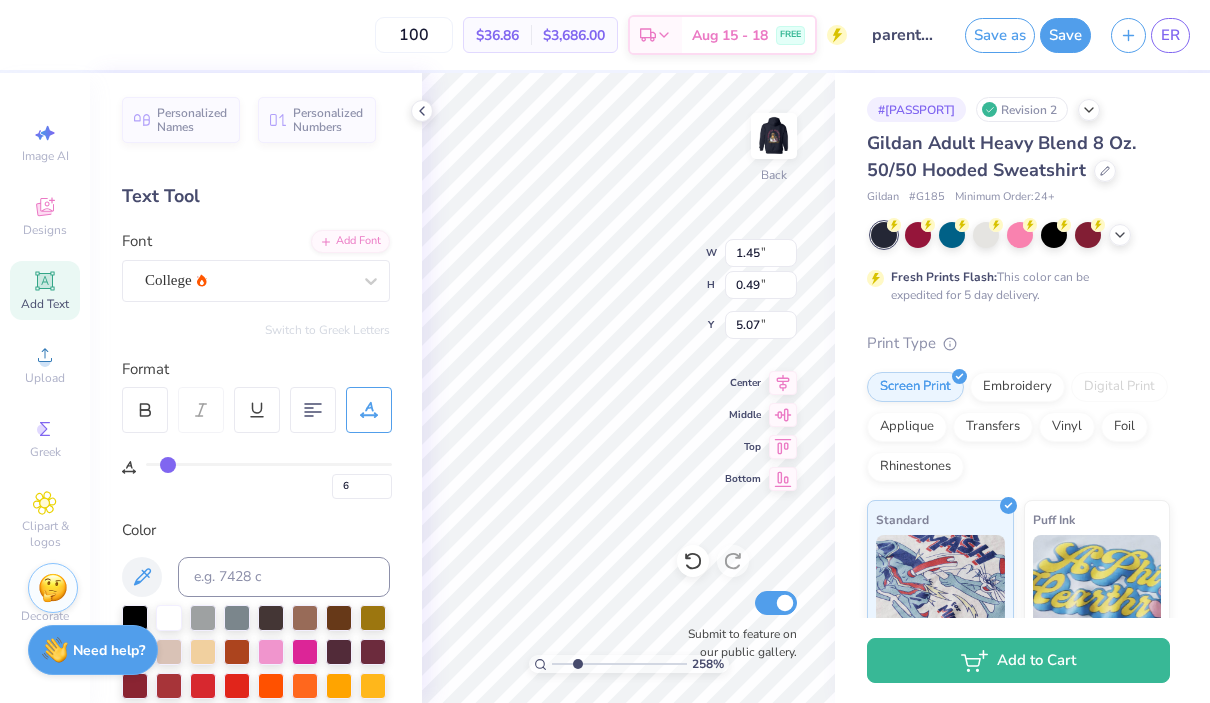 type on "5" 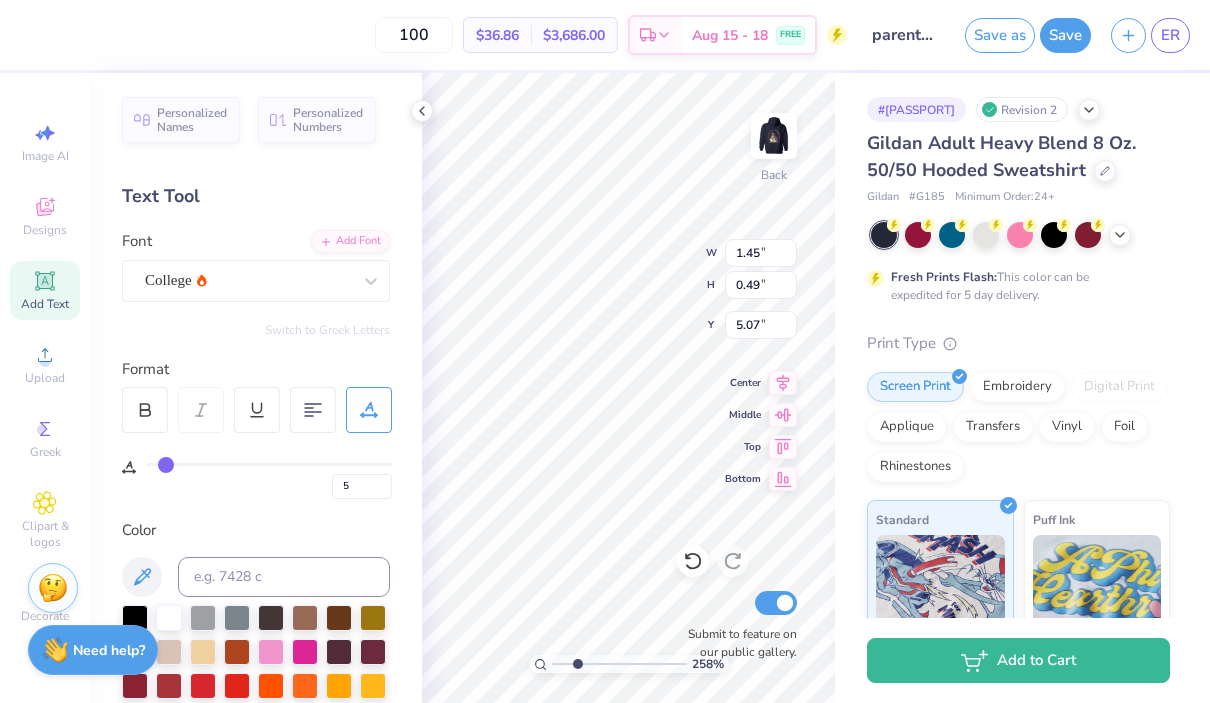 type on "6" 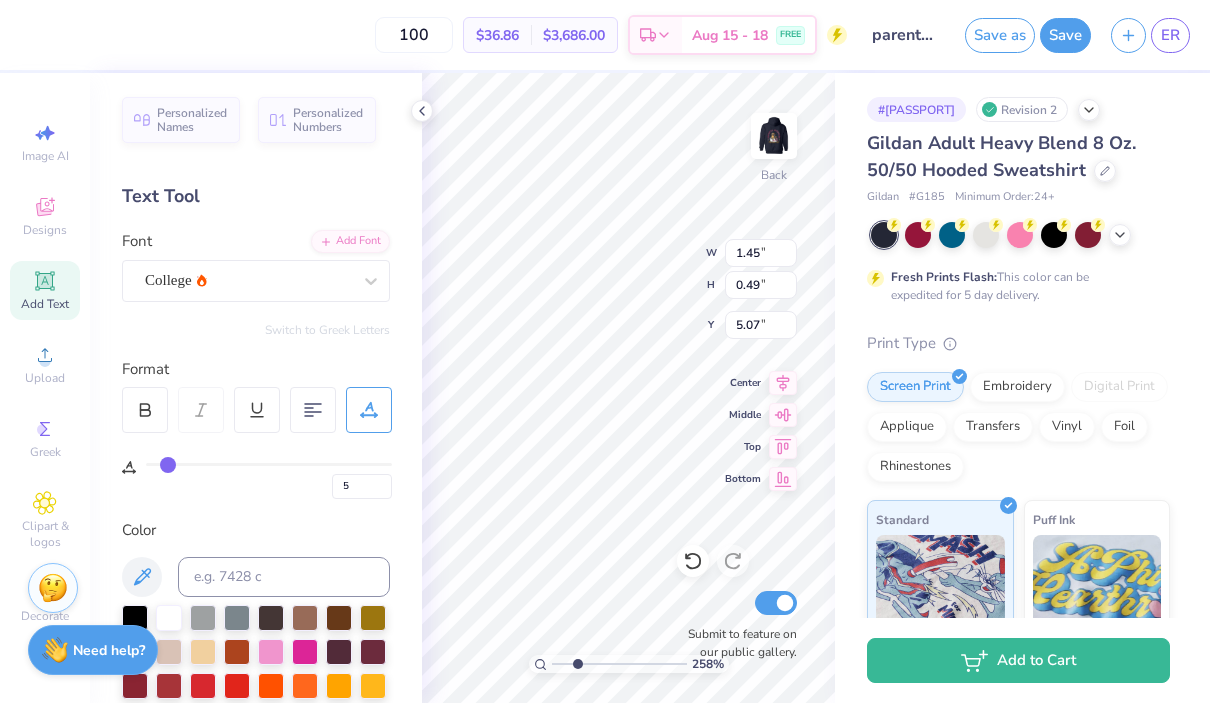 type on "6" 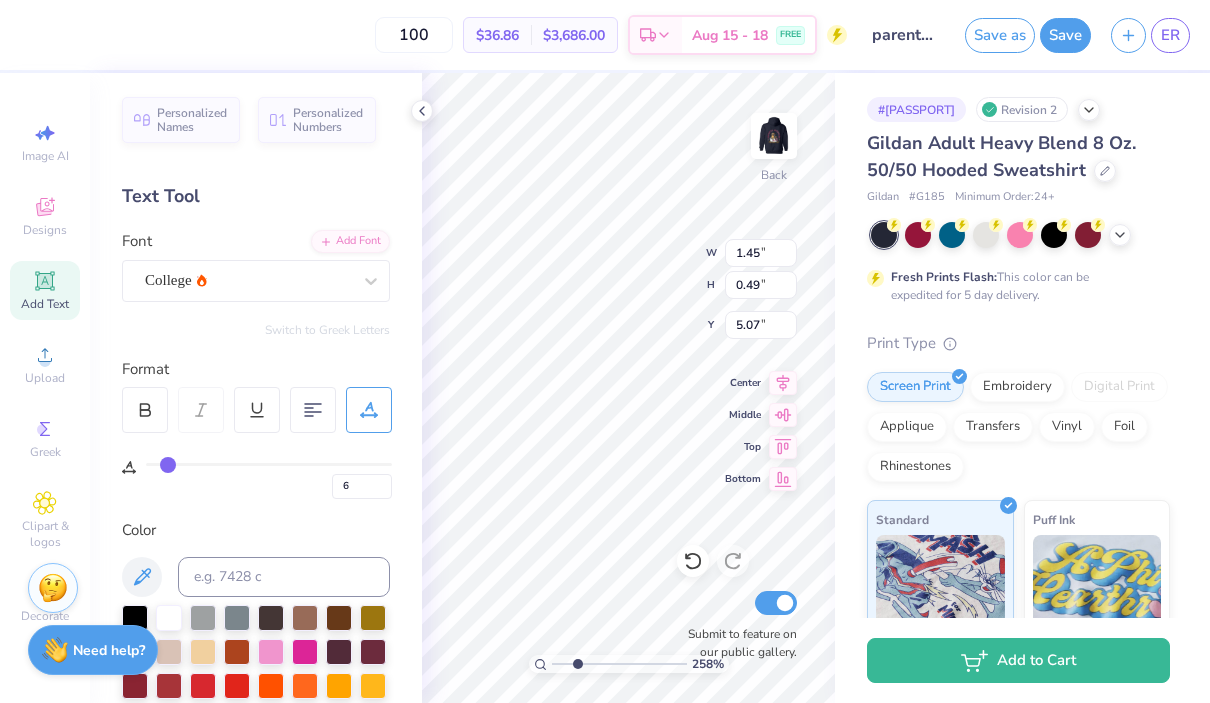 type on "7" 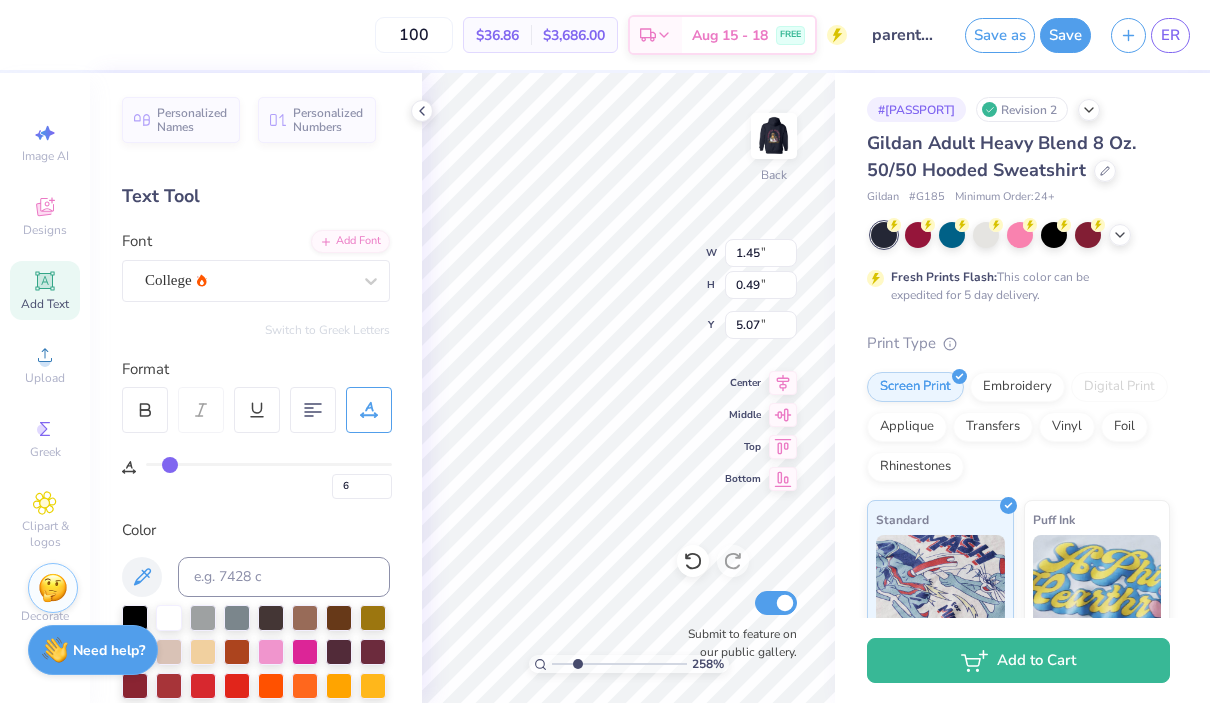 type on "7" 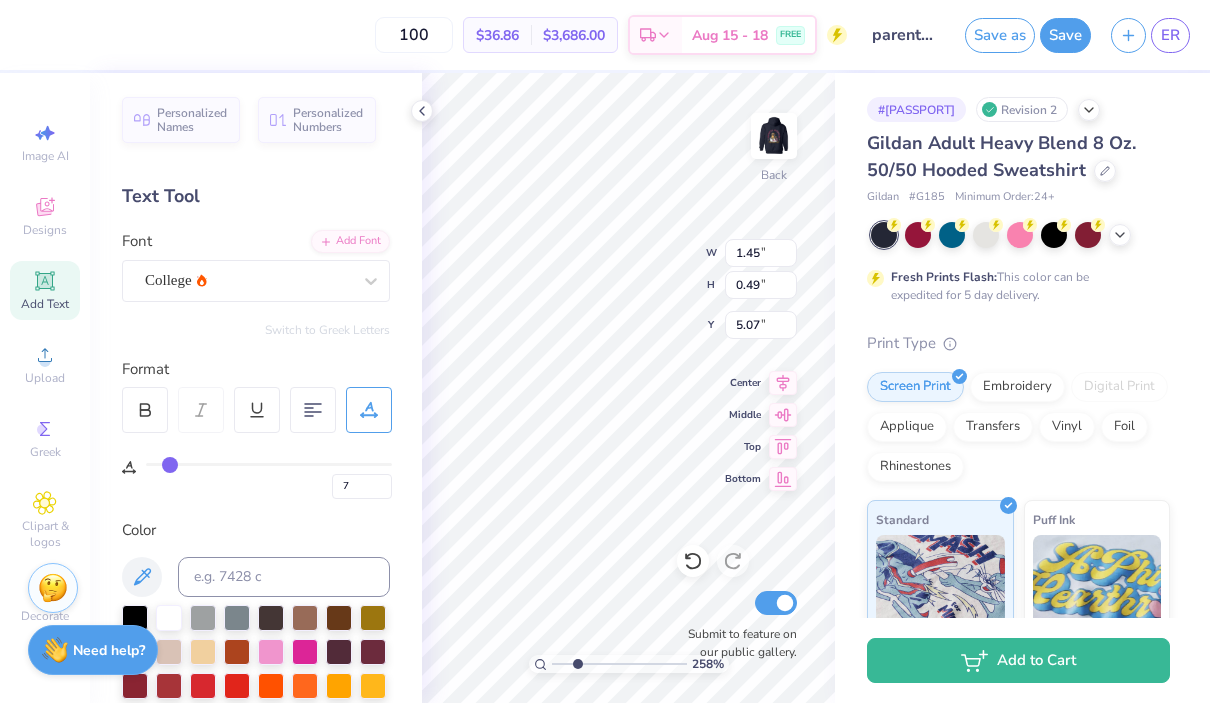 type on "8" 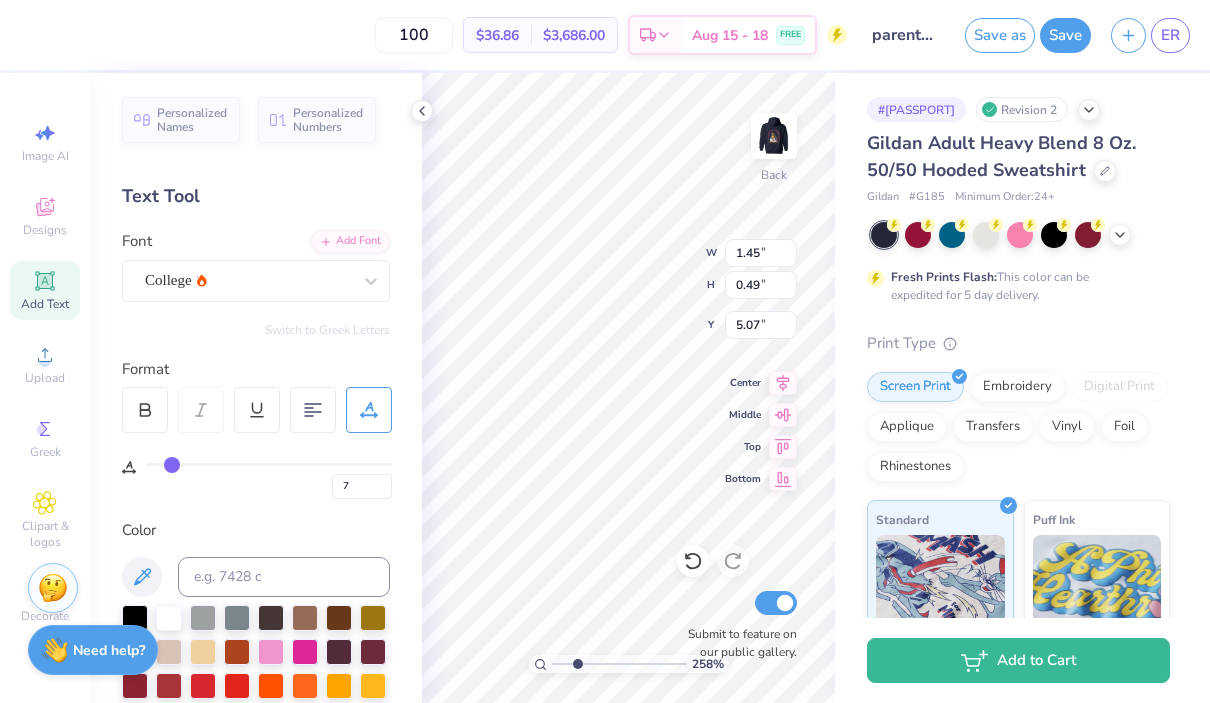 type on "8" 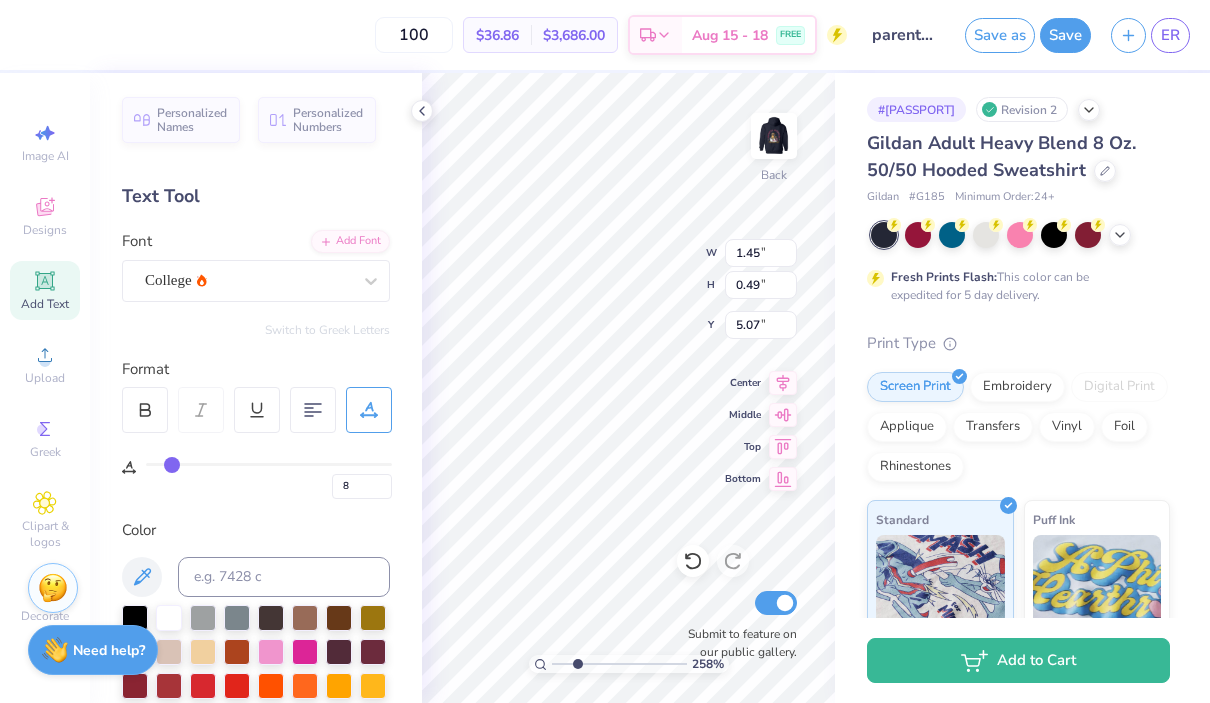 type on "8" 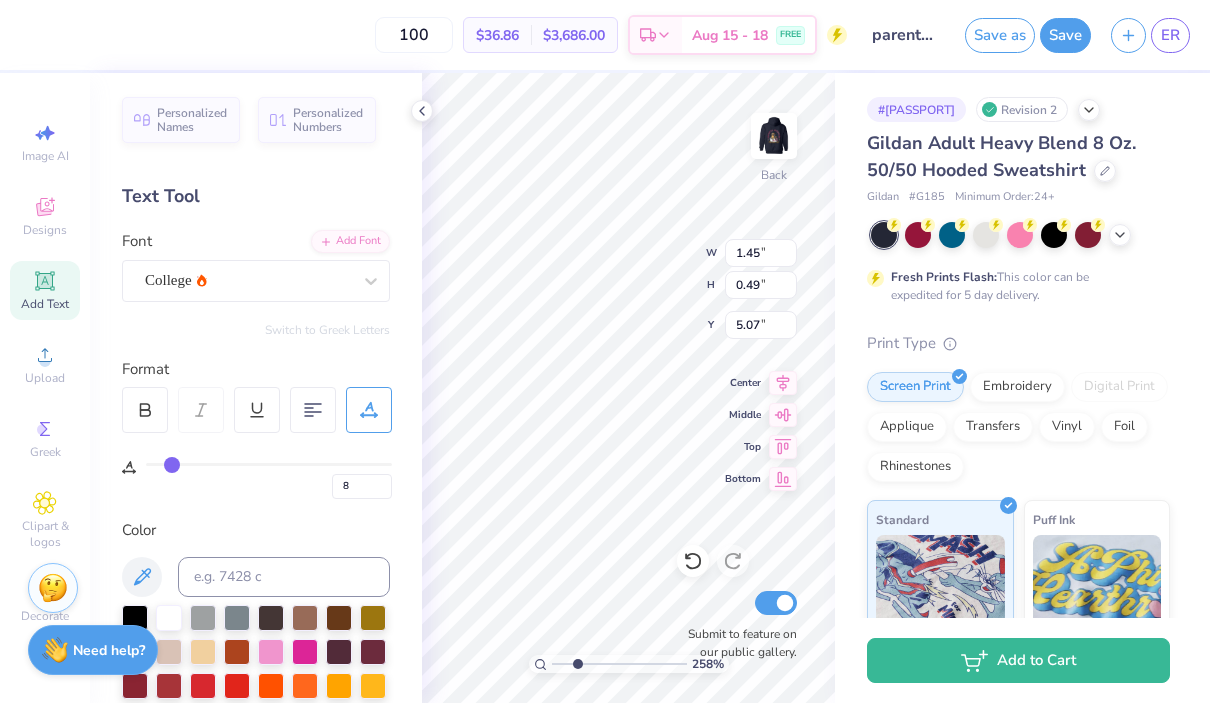 type on "1.49" 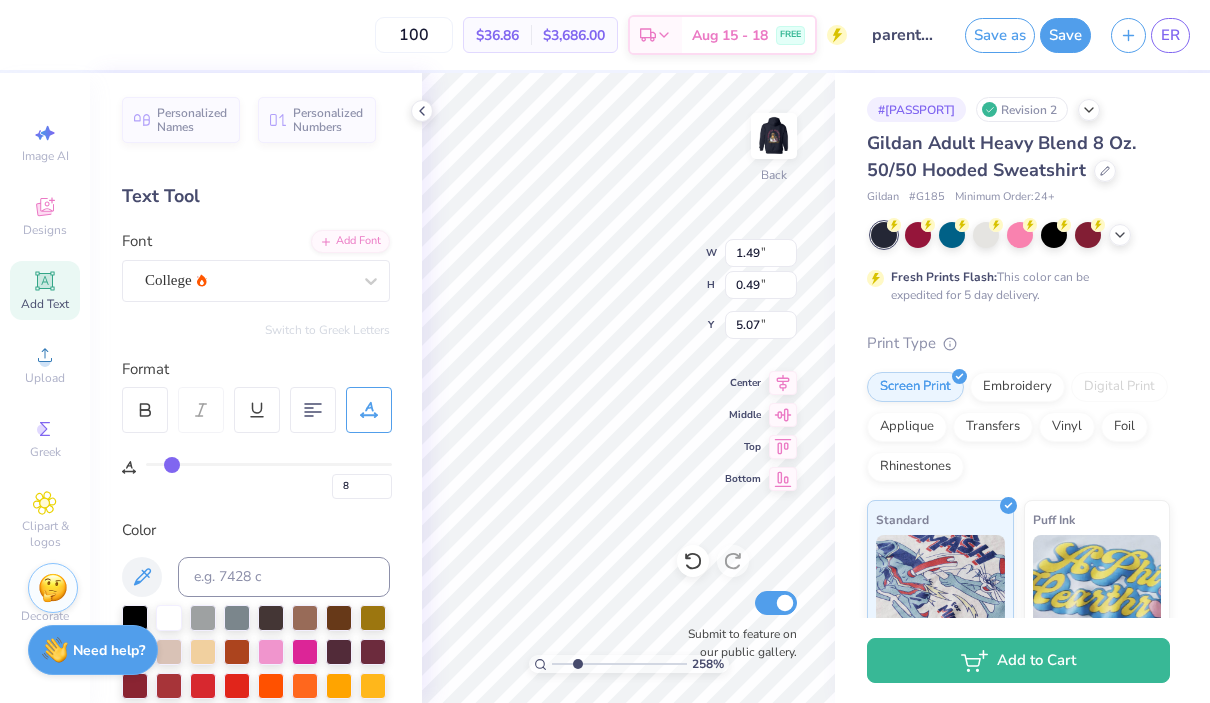 type on "5.06" 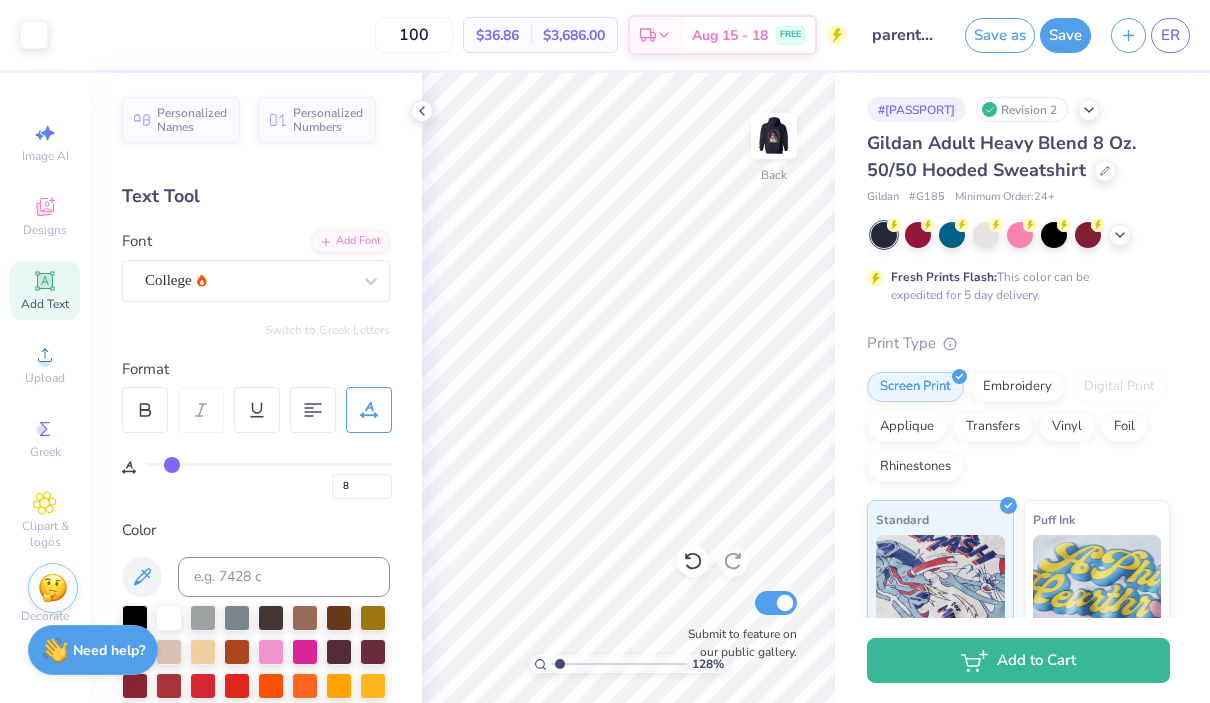 drag, startPoint x: 578, startPoint y: 662, endPoint x: 560, endPoint y: 673, distance: 21.095022 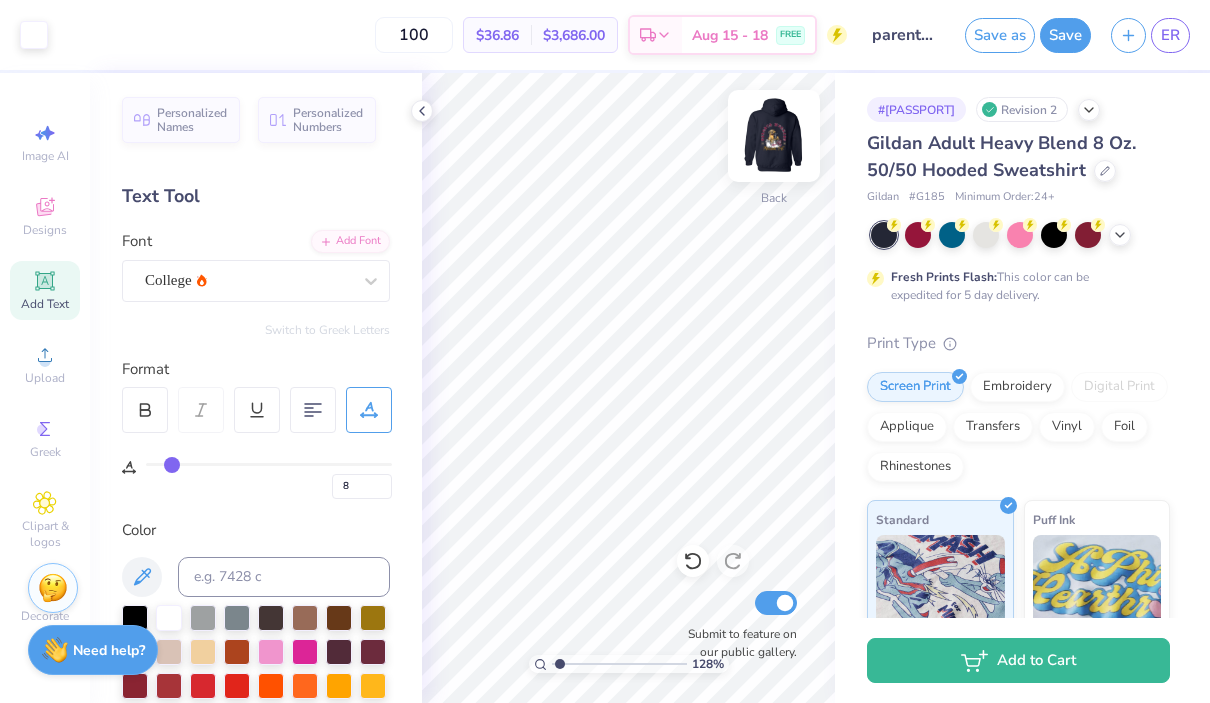 click at bounding box center (774, 136) 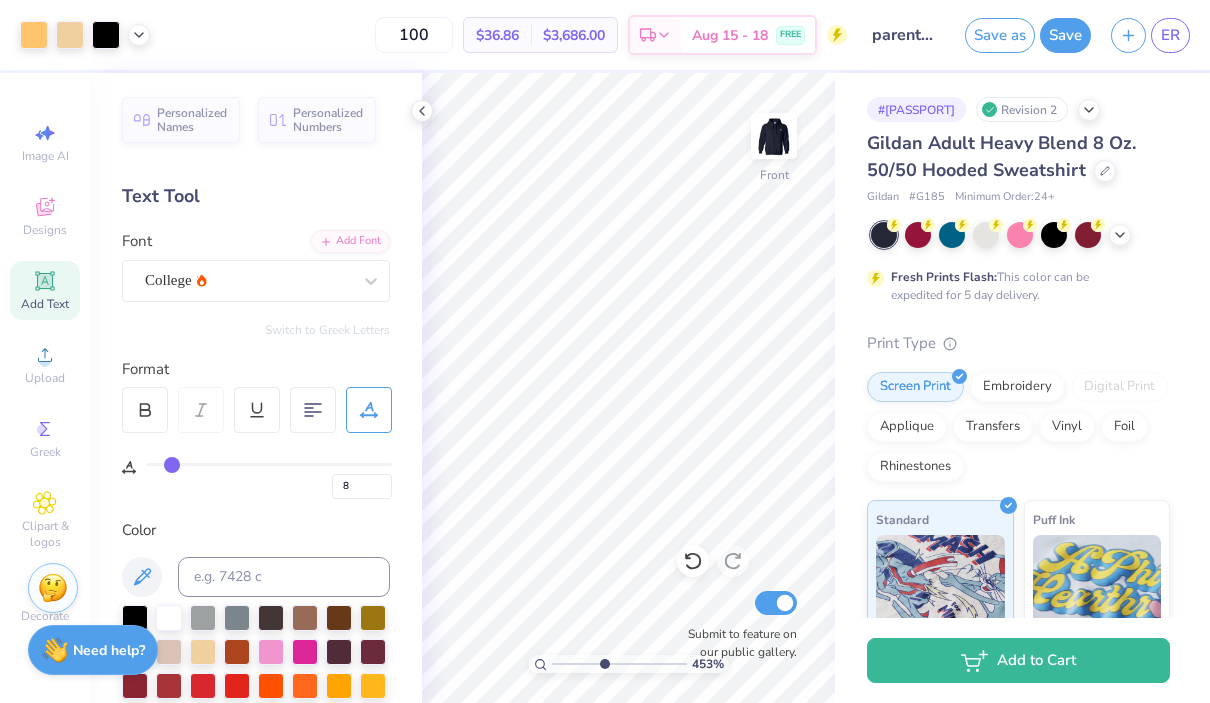 drag, startPoint x: 557, startPoint y: 665, endPoint x: 602, endPoint y: 663, distance: 45.044422 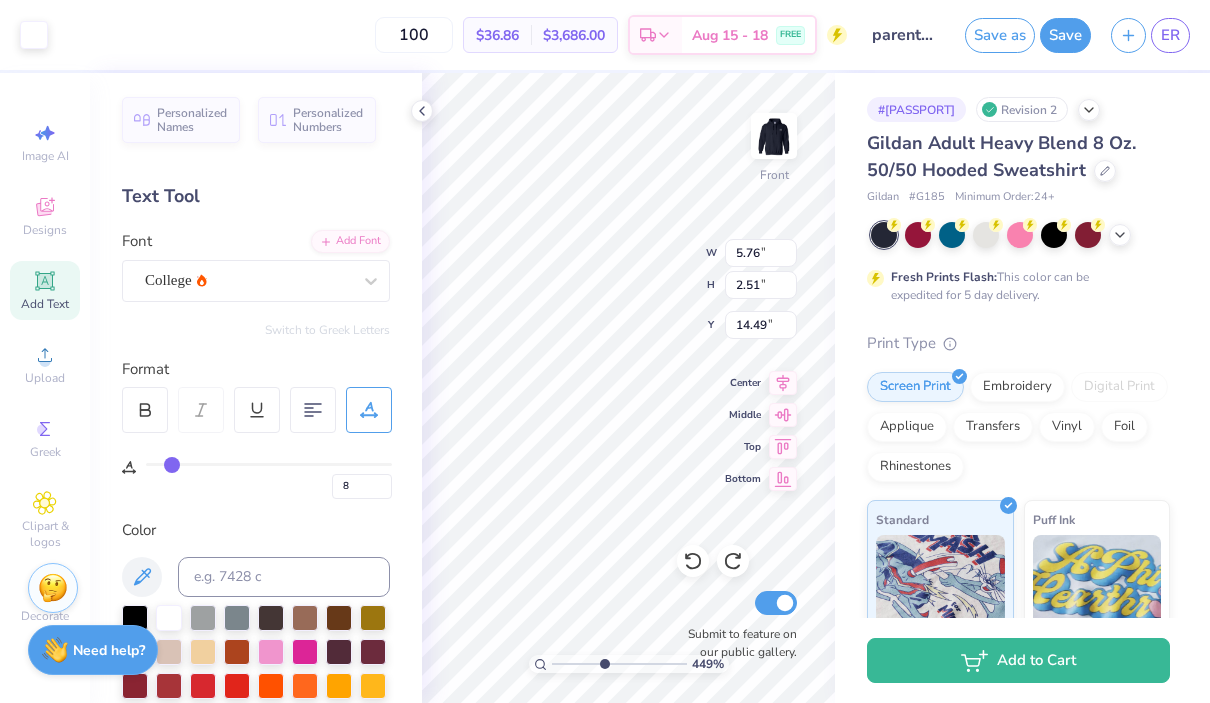 type on "14.55" 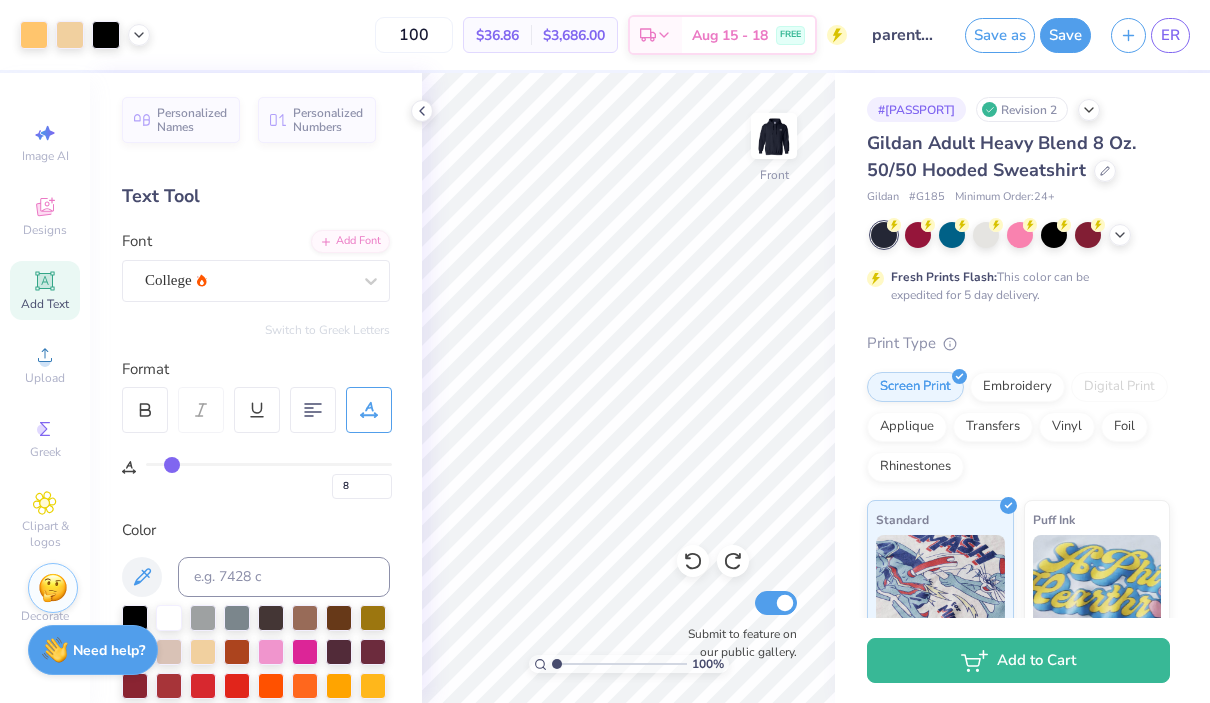 drag, startPoint x: 603, startPoint y: 664, endPoint x: 555, endPoint y: 665, distance: 48.010414 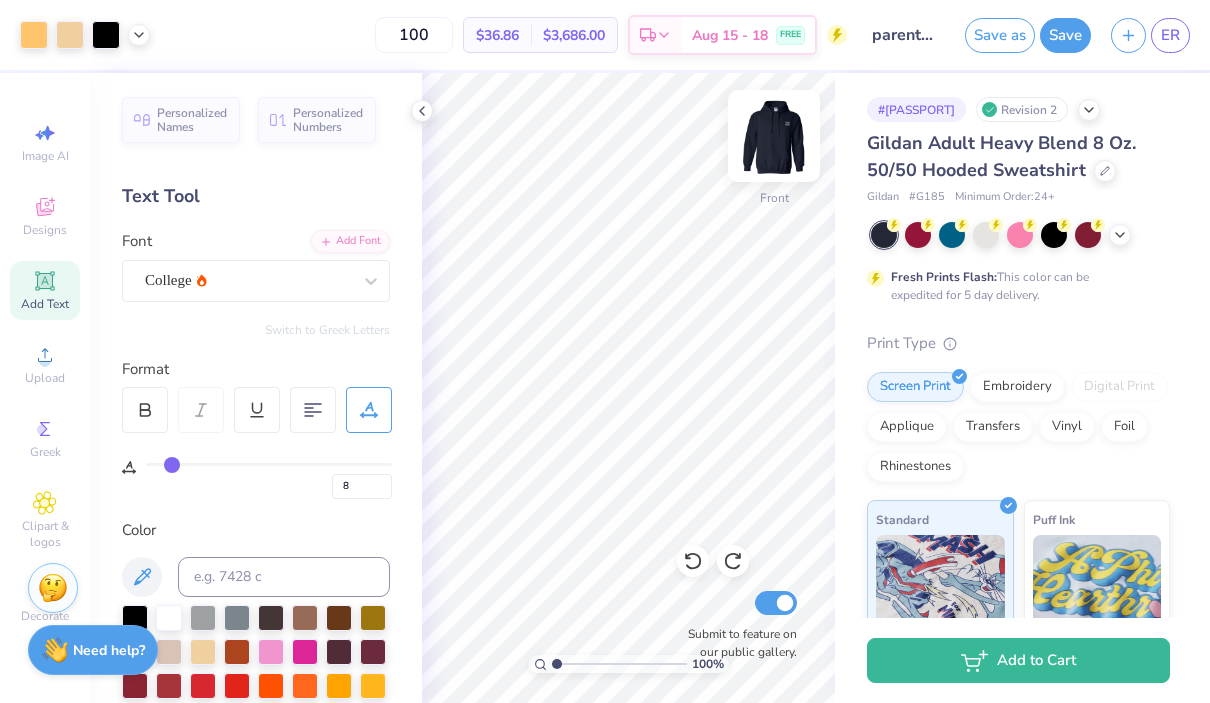 click at bounding box center [774, 136] 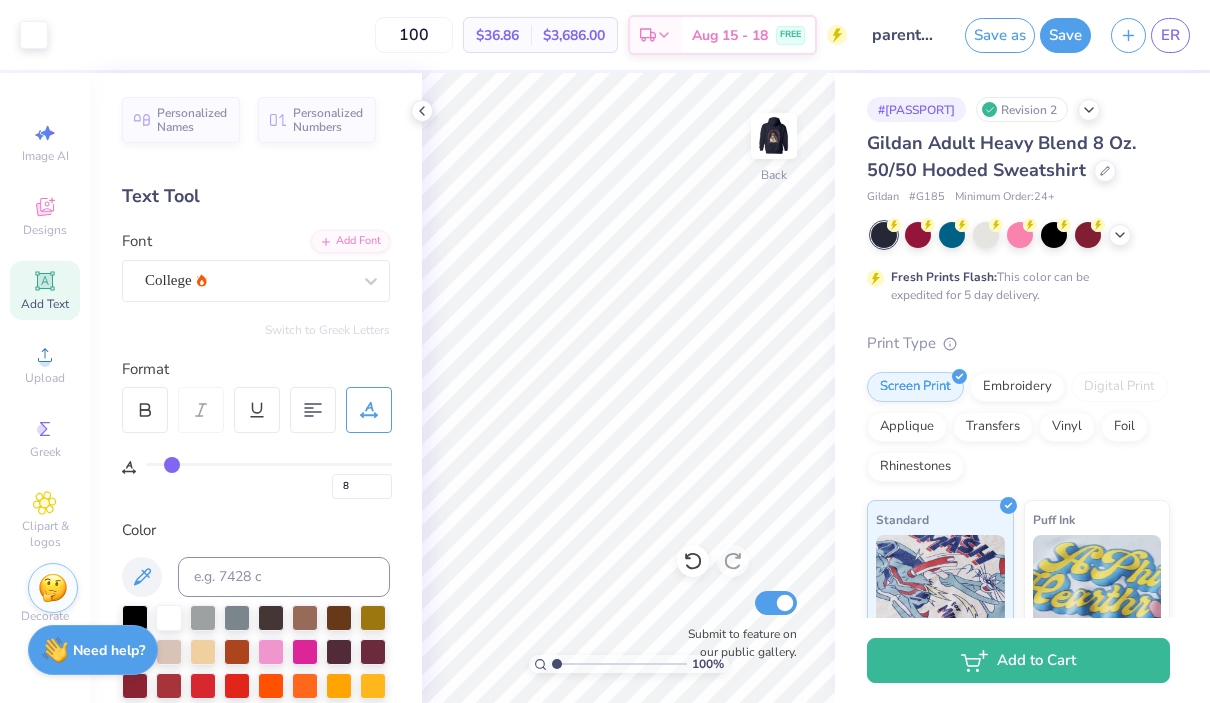 click on "Add Text" at bounding box center [45, 304] 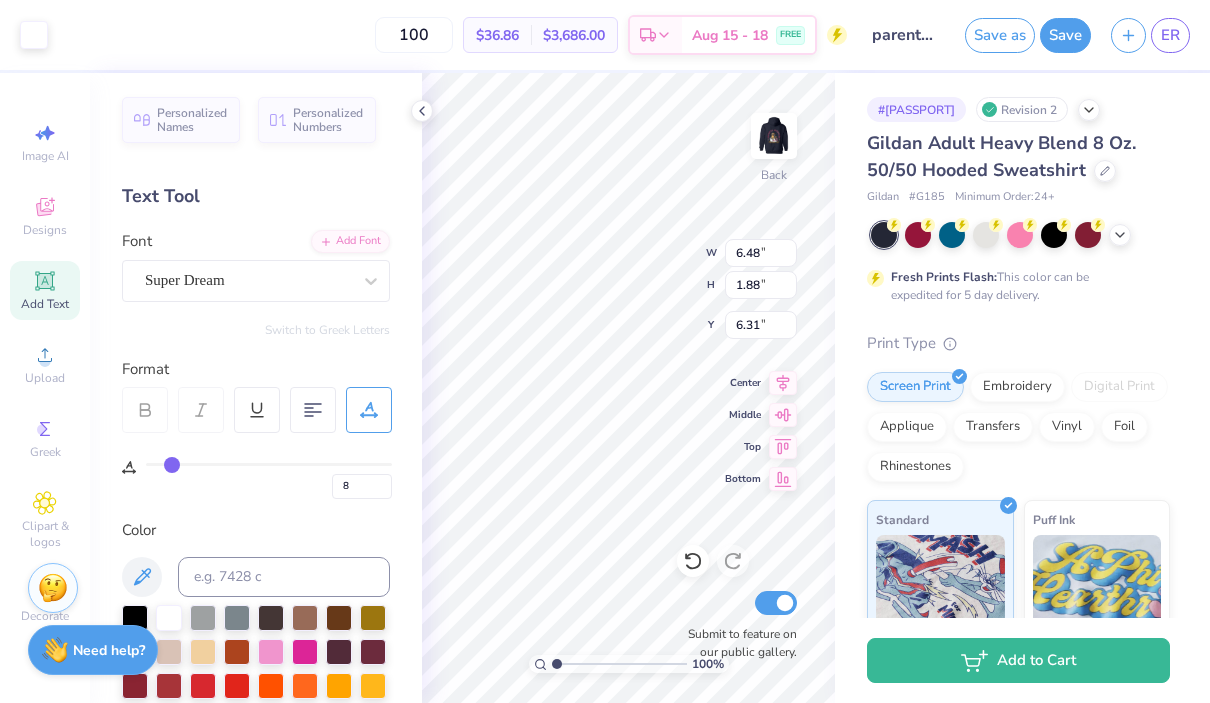 type on "0" 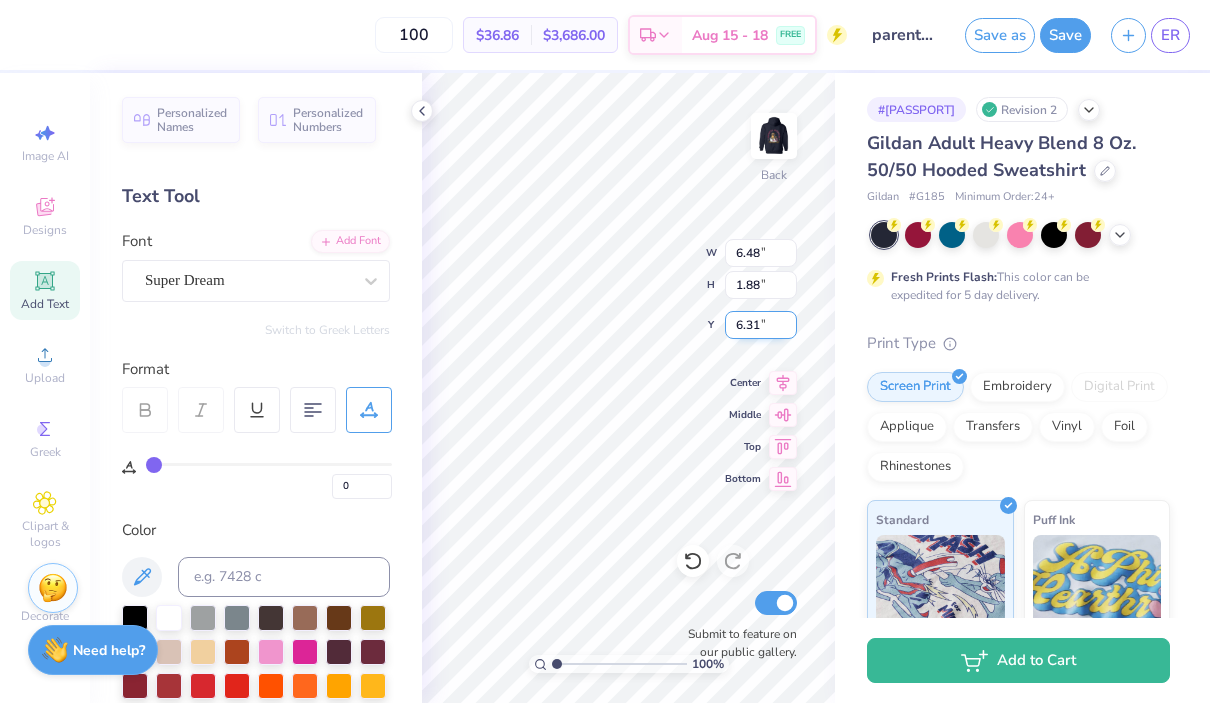 scroll, scrollTop: 0, scrollLeft: 5, axis: horizontal 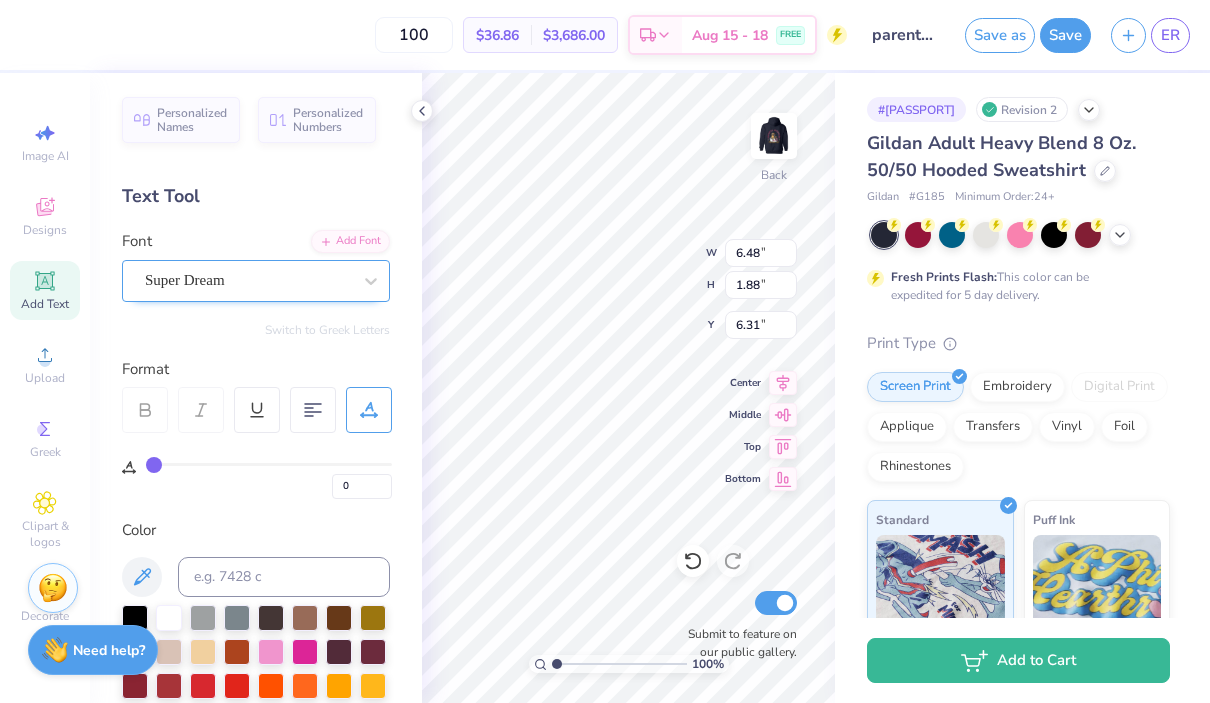 type on "Parents Weekend" 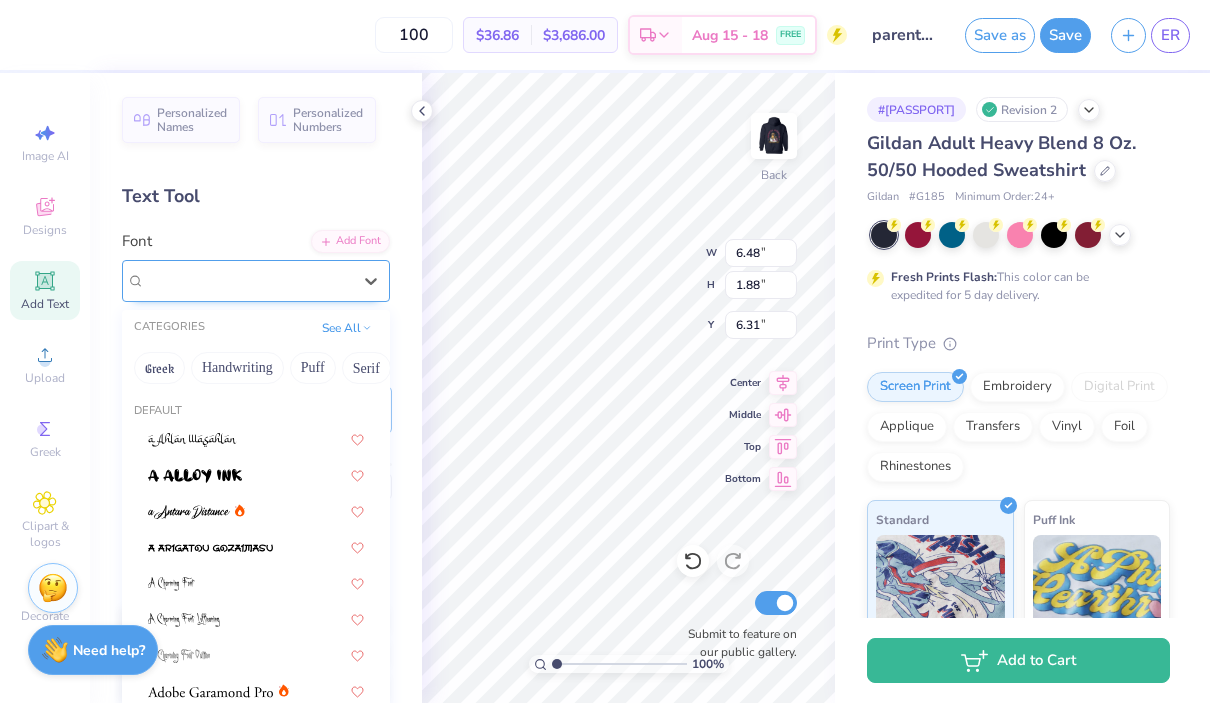 click on "Super Dream" at bounding box center [248, 280] 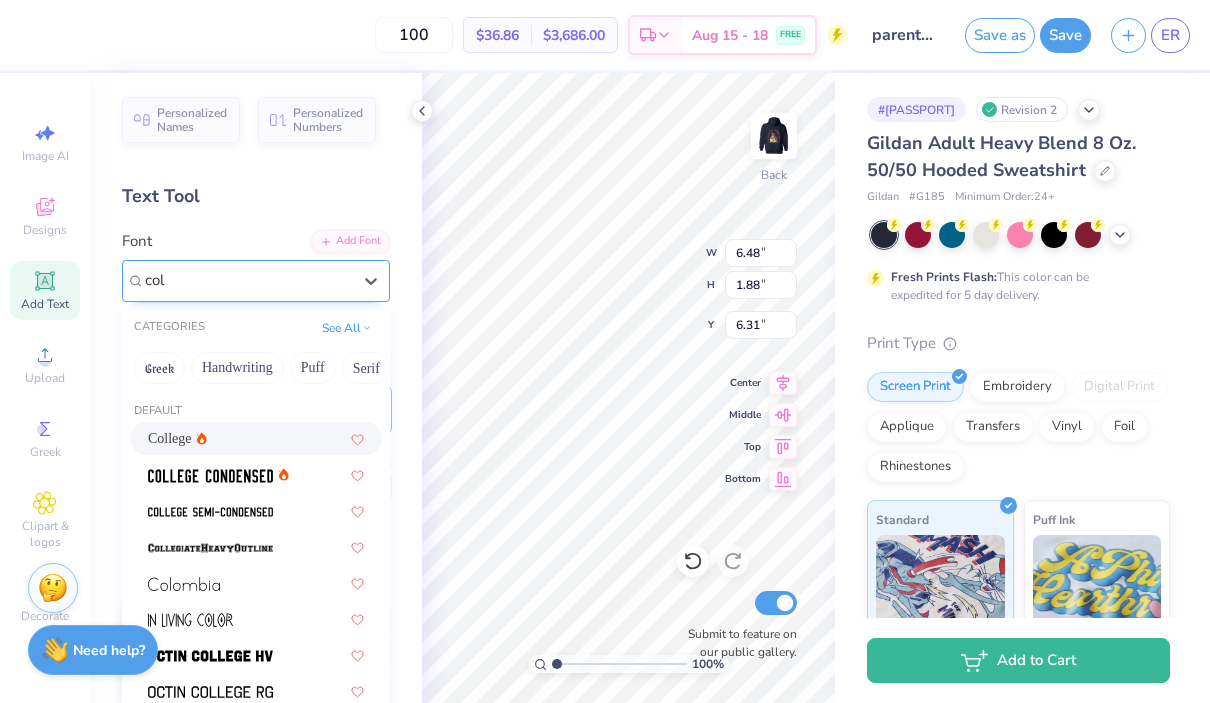 click on "College" at bounding box center (256, 438) 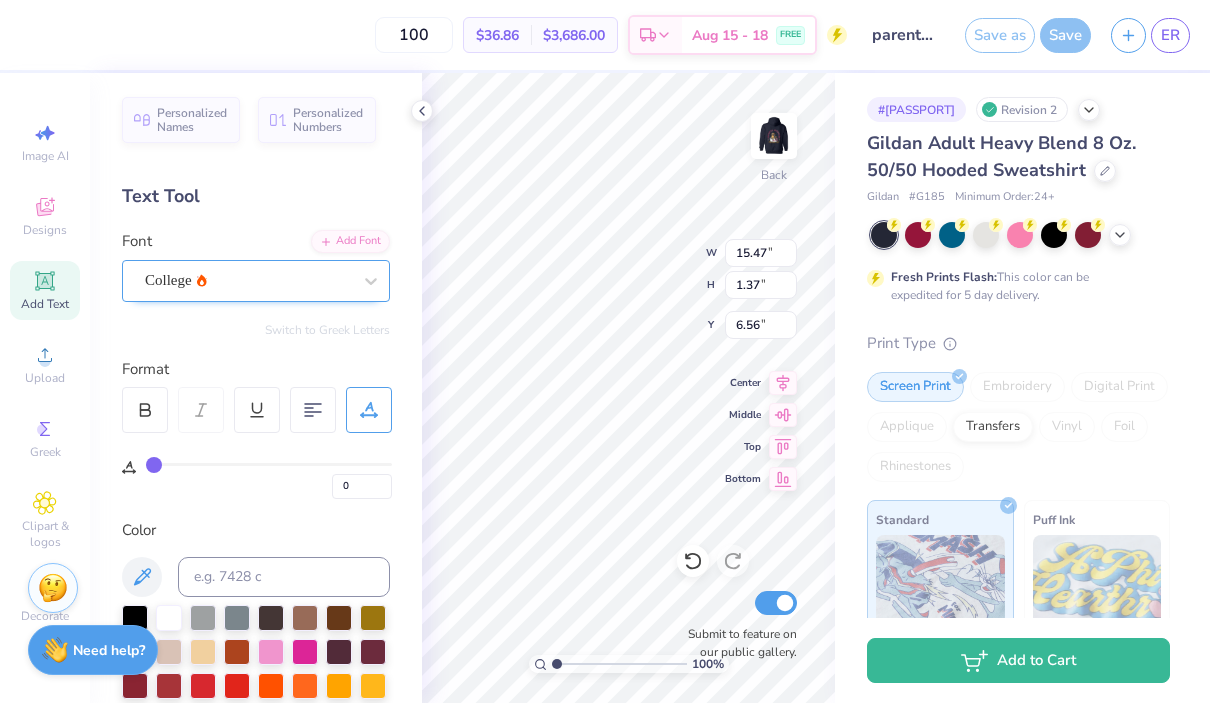 scroll, scrollTop: 0, scrollLeft: 3, axis: horizontal 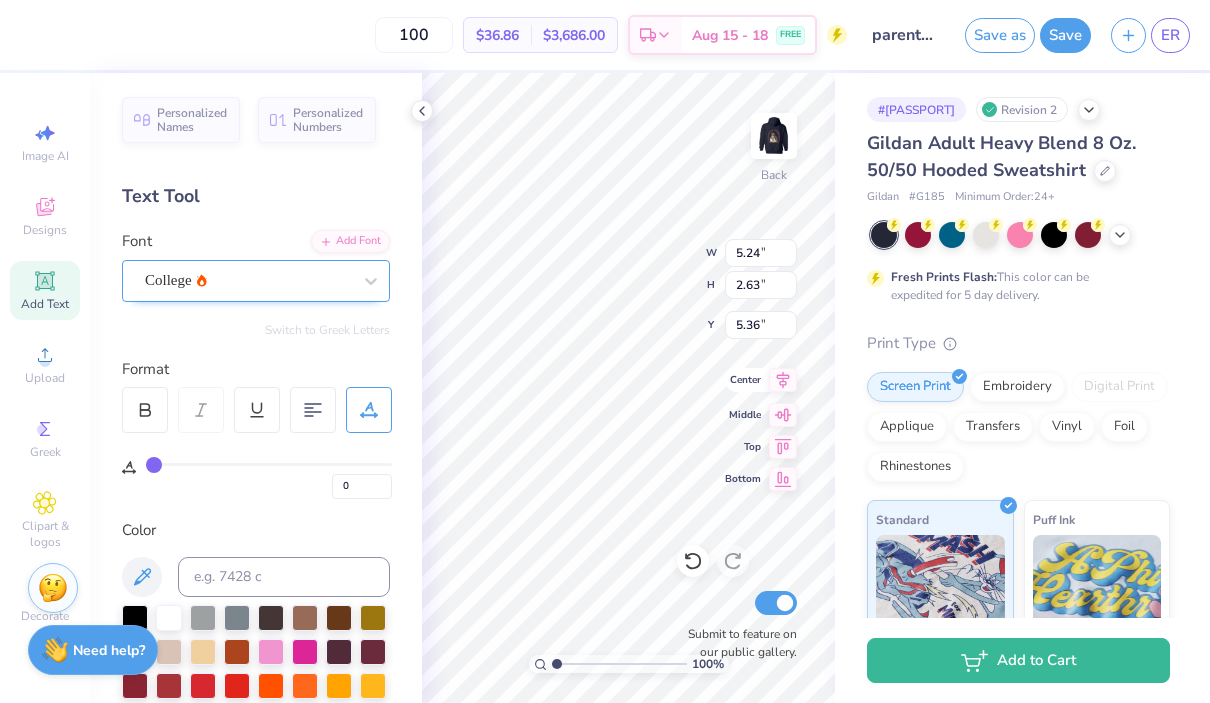 type on "5.24" 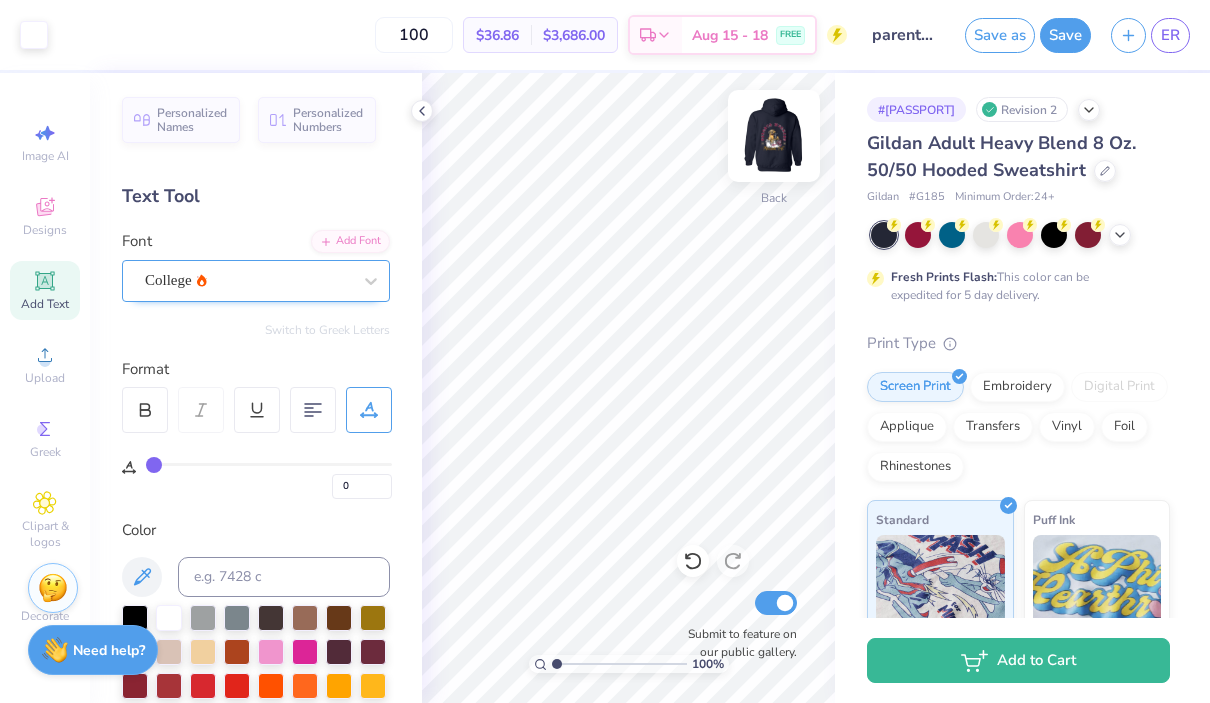 click at bounding box center [774, 136] 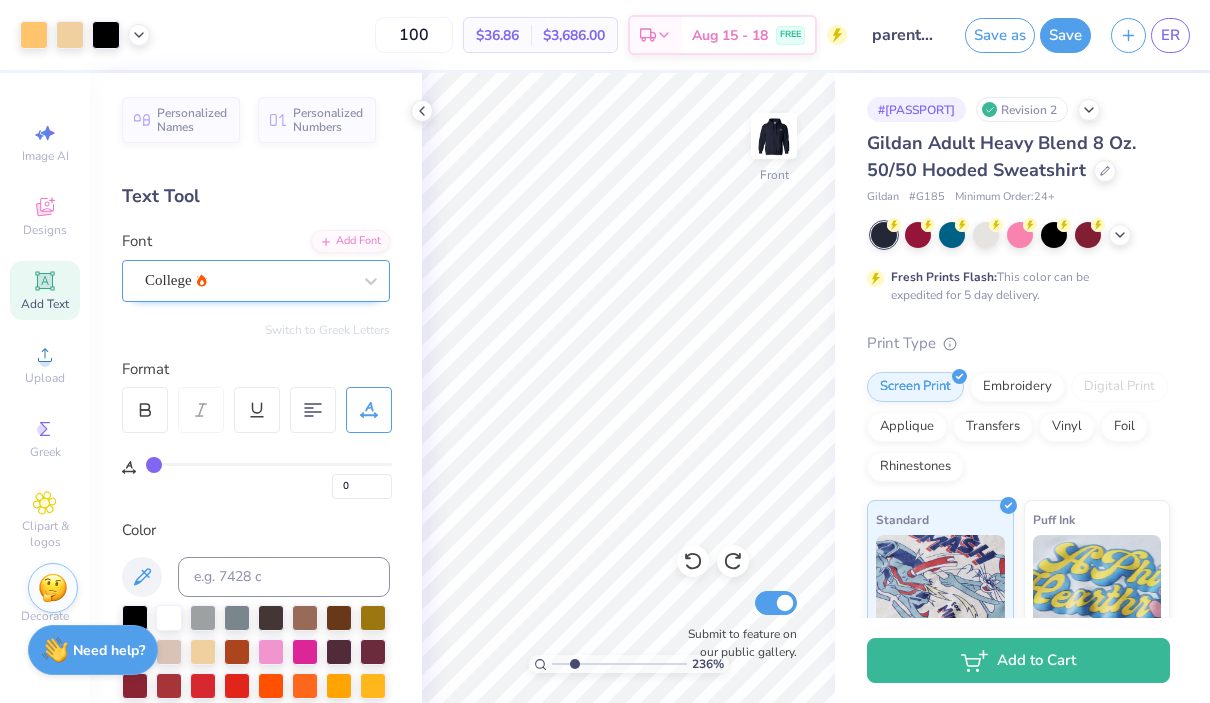 drag, startPoint x: 557, startPoint y: 664, endPoint x: 574, endPoint y: 666, distance: 17.117243 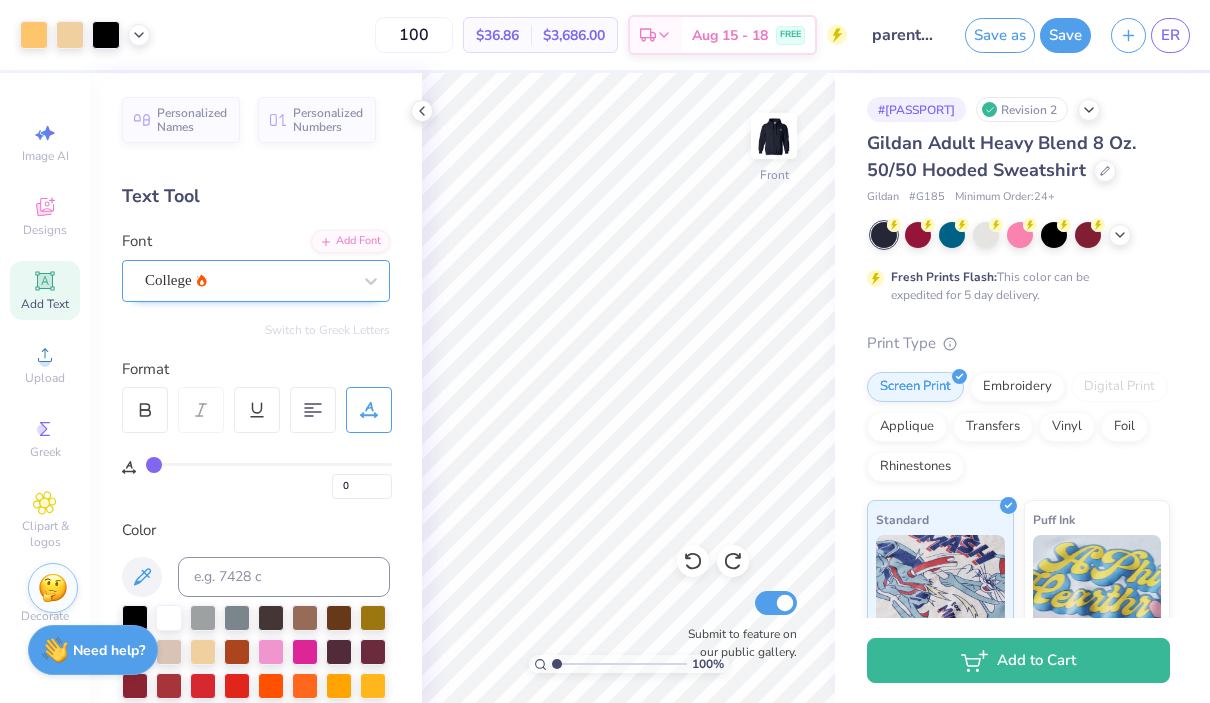 drag, startPoint x: 573, startPoint y: 665, endPoint x: 549, endPoint y: 665, distance: 24 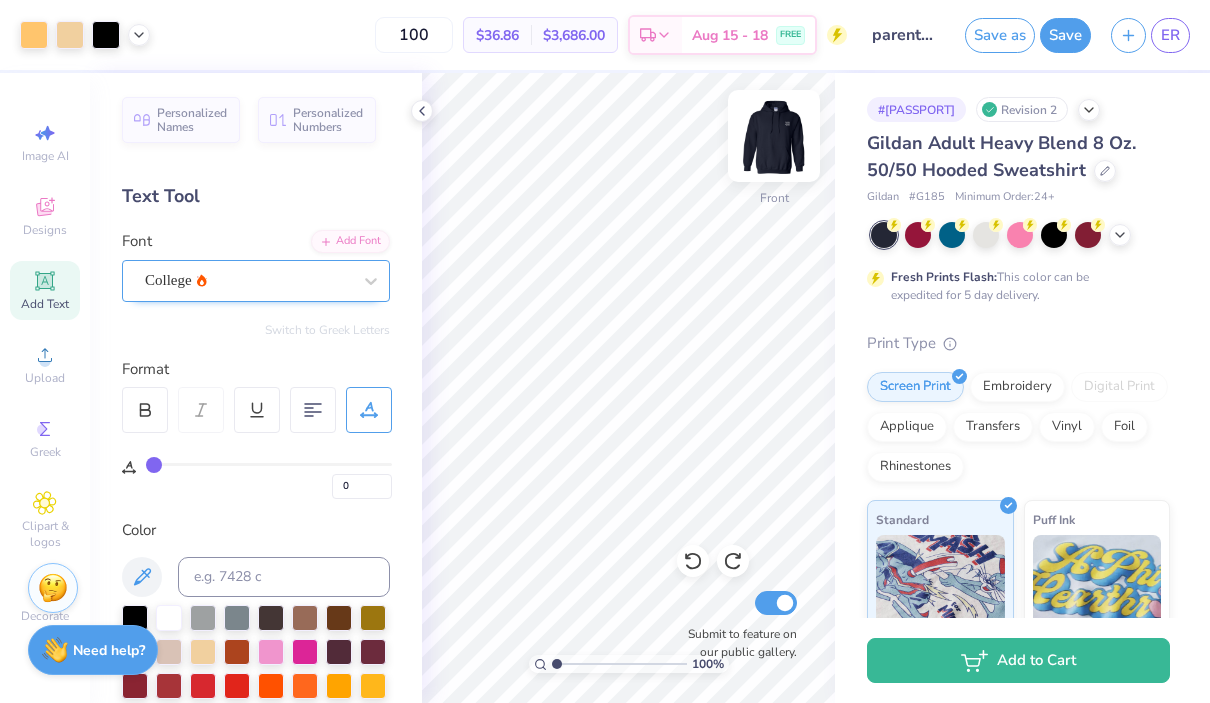 click at bounding box center (774, 136) 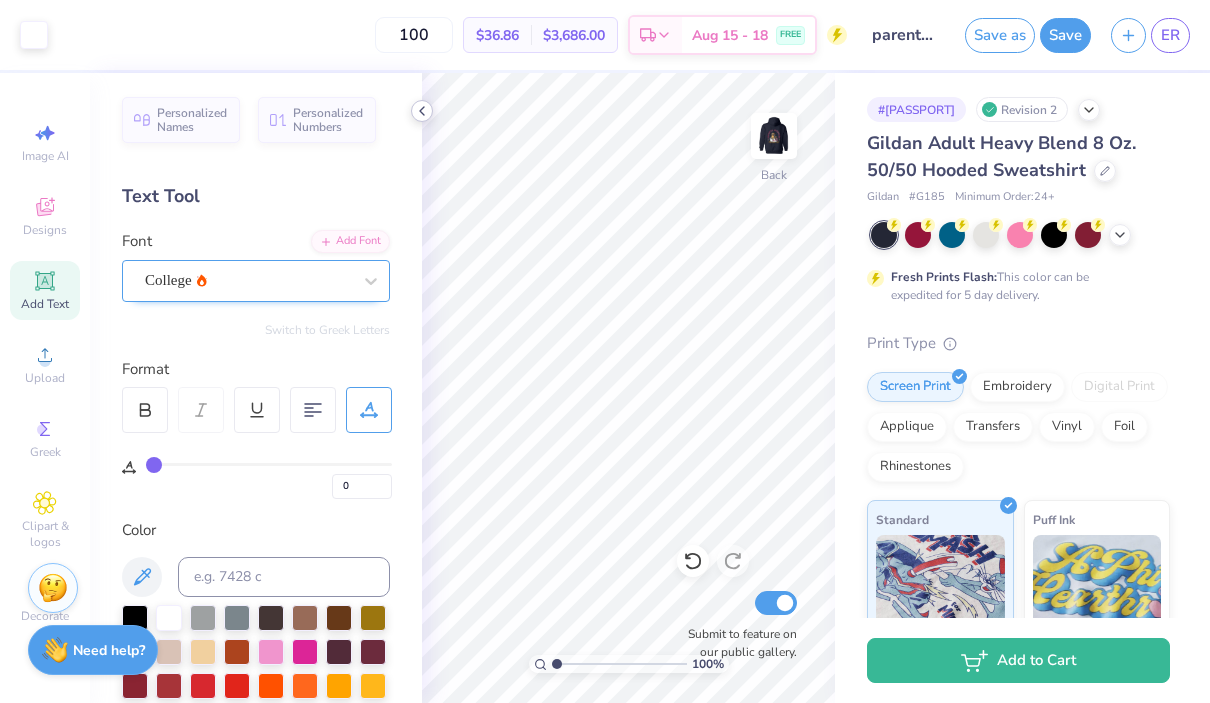 click 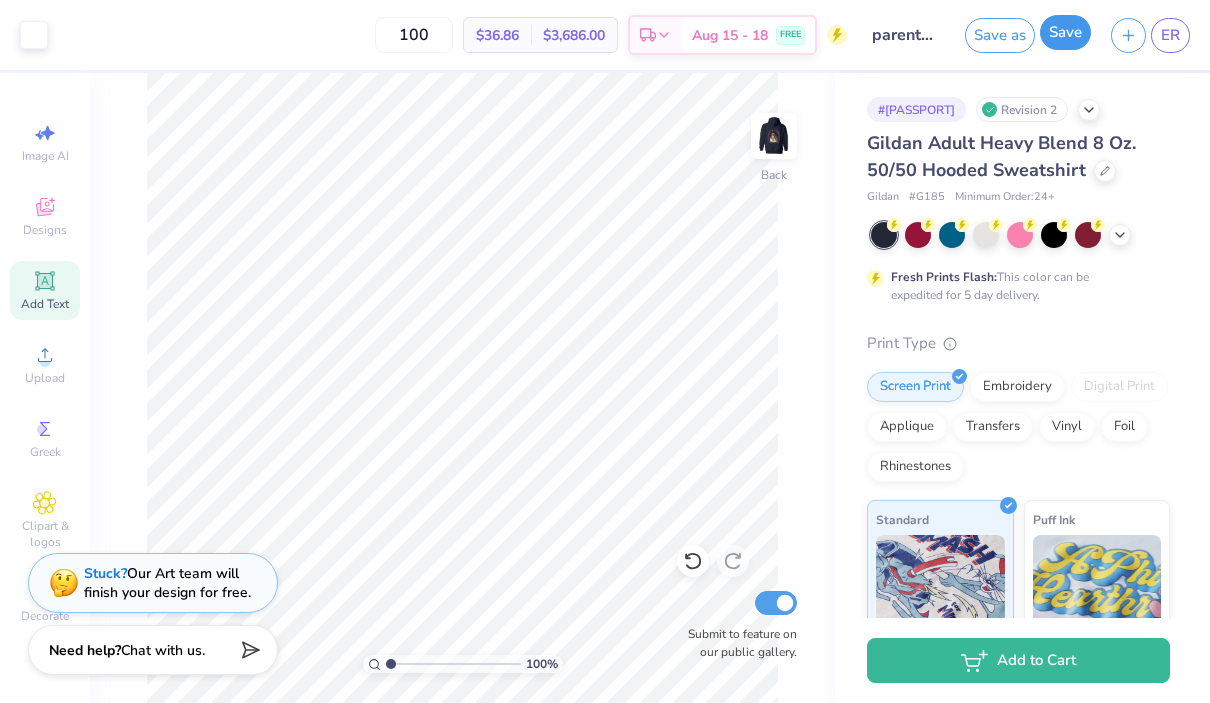 click on "Save" at bounding box center (1065, 32) 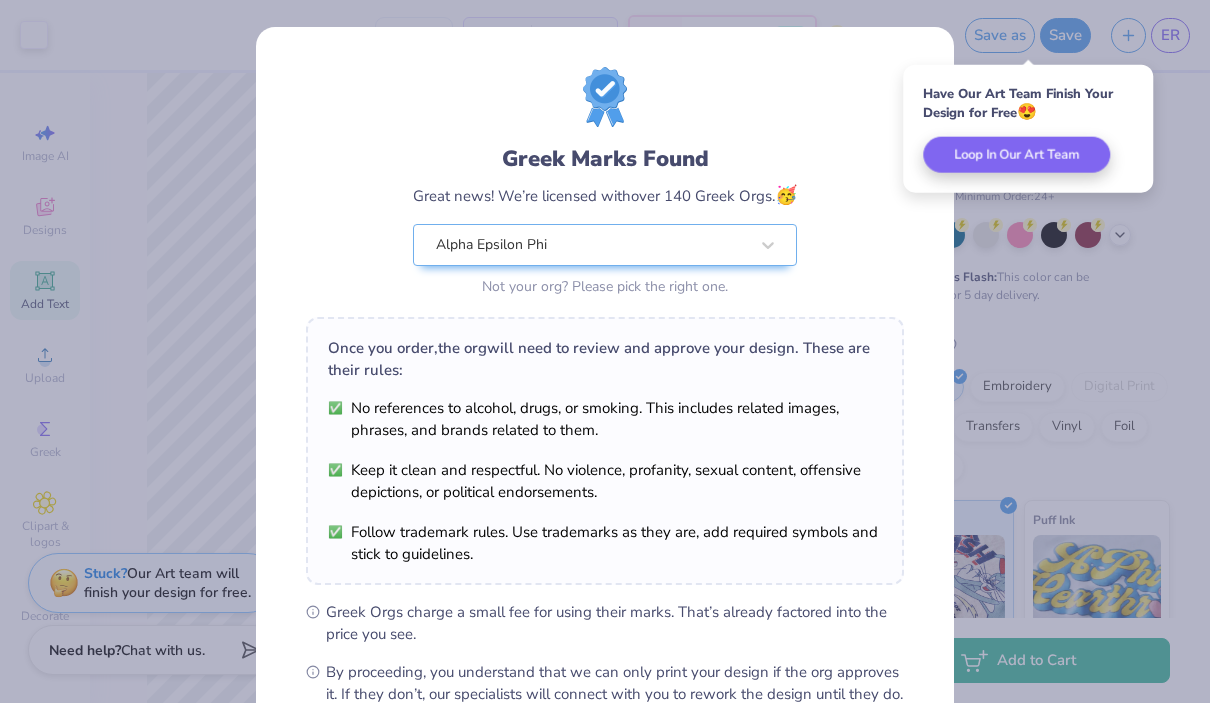 scroll, scrollTop: 231, scrollLeft: 0, axis: vertical 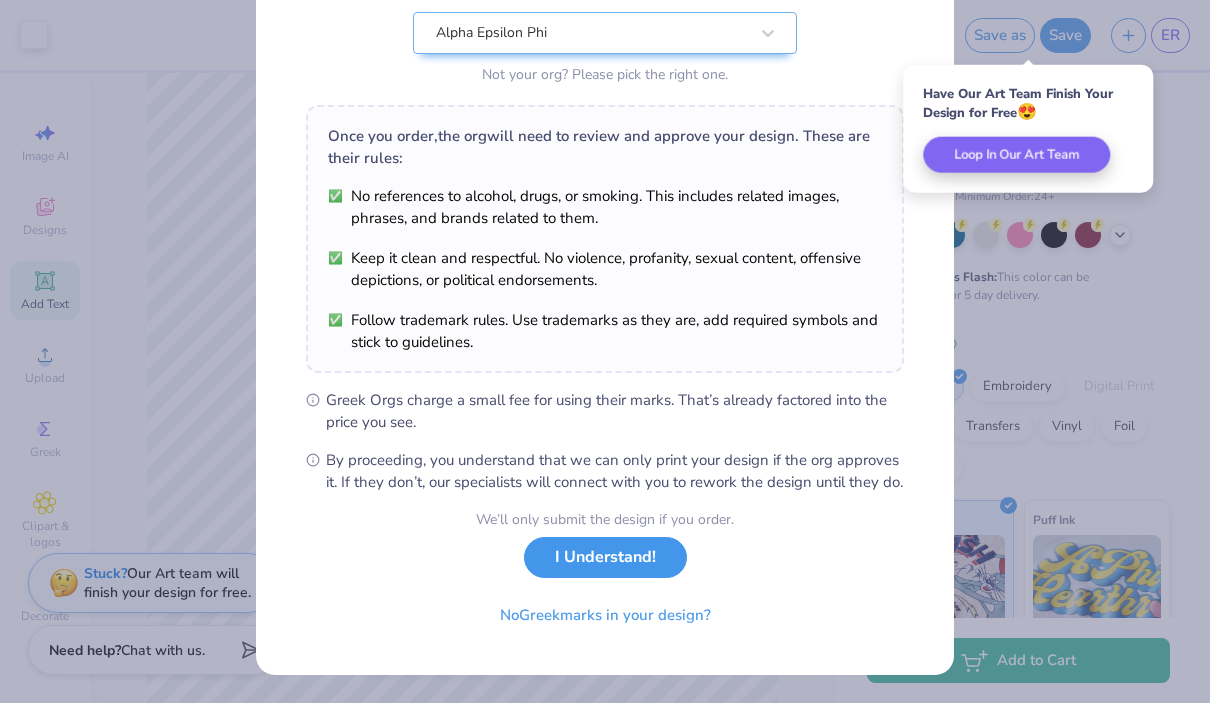 click on "I Understand!" at bounding box center [605, 557] 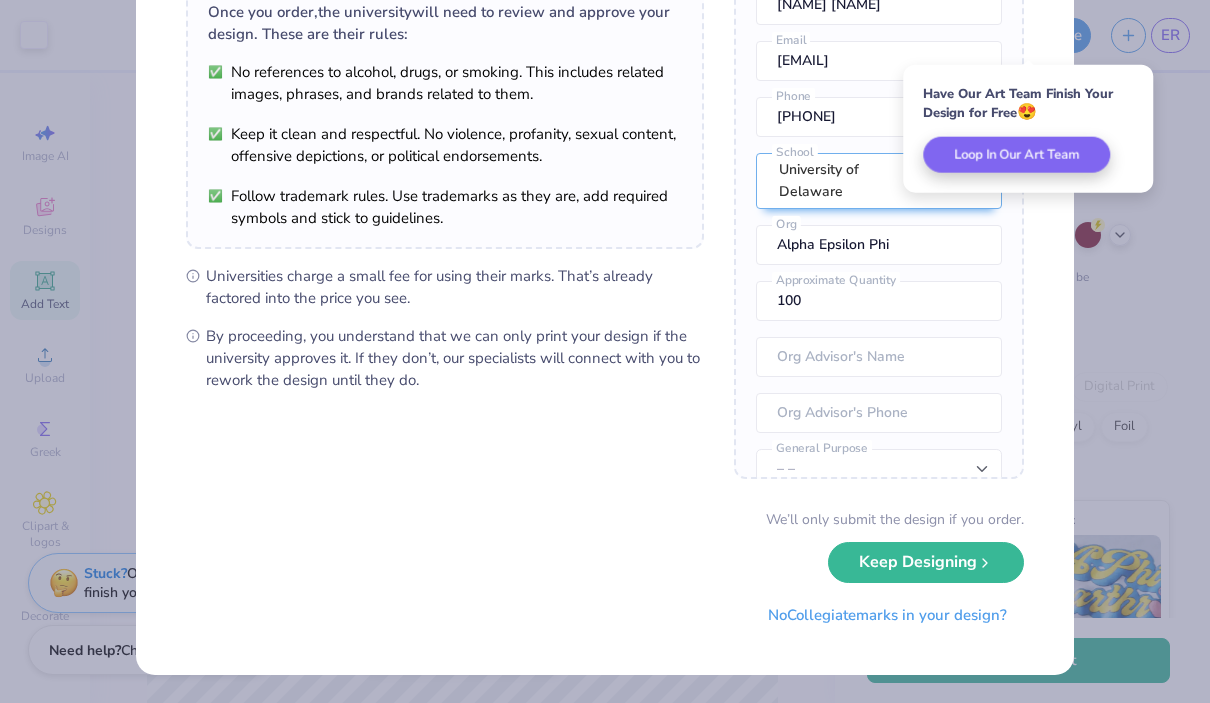 scroll, scrollTop: 0, scrollLeft: 0, axis: both 